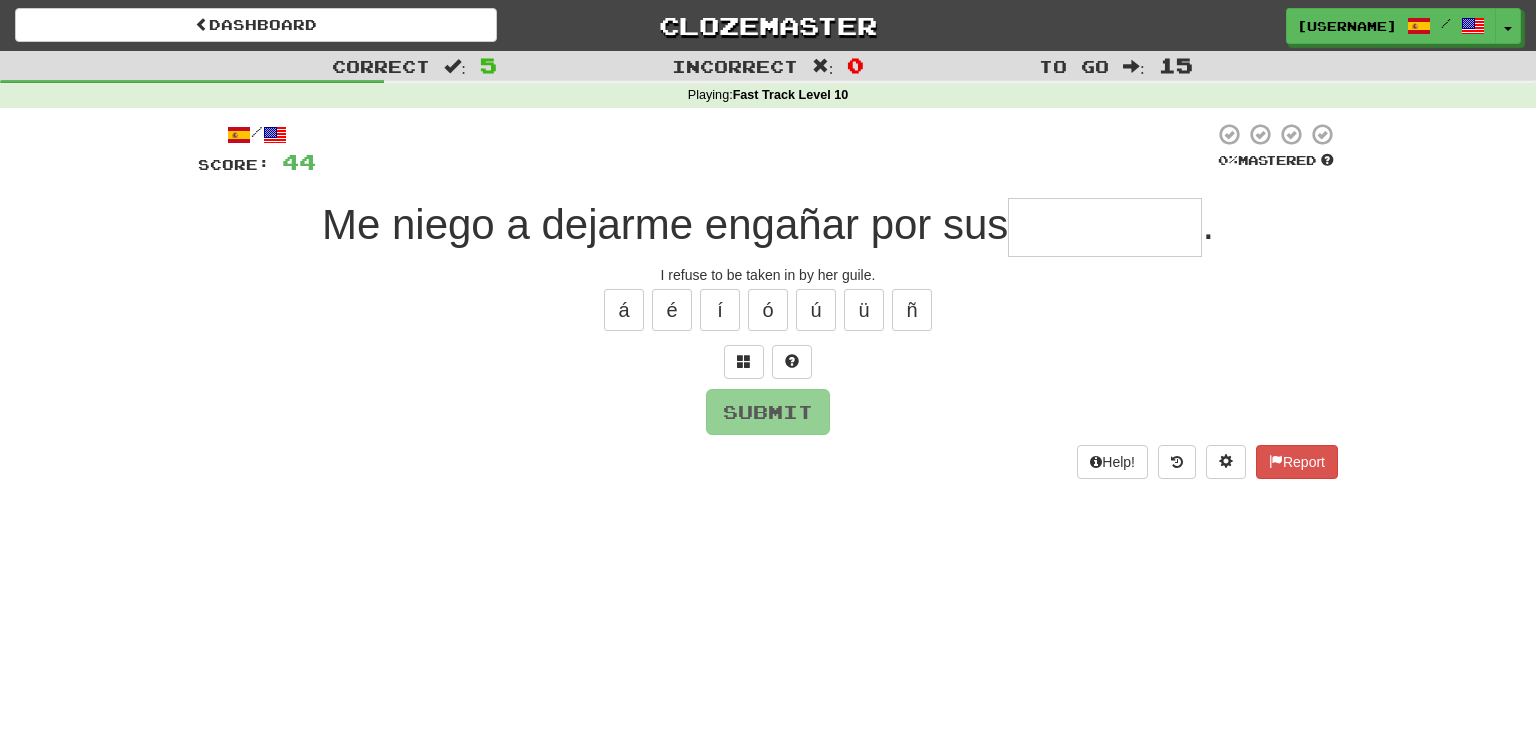 scroll, scrollTop: 0, scrollLeft: 0, axis: both 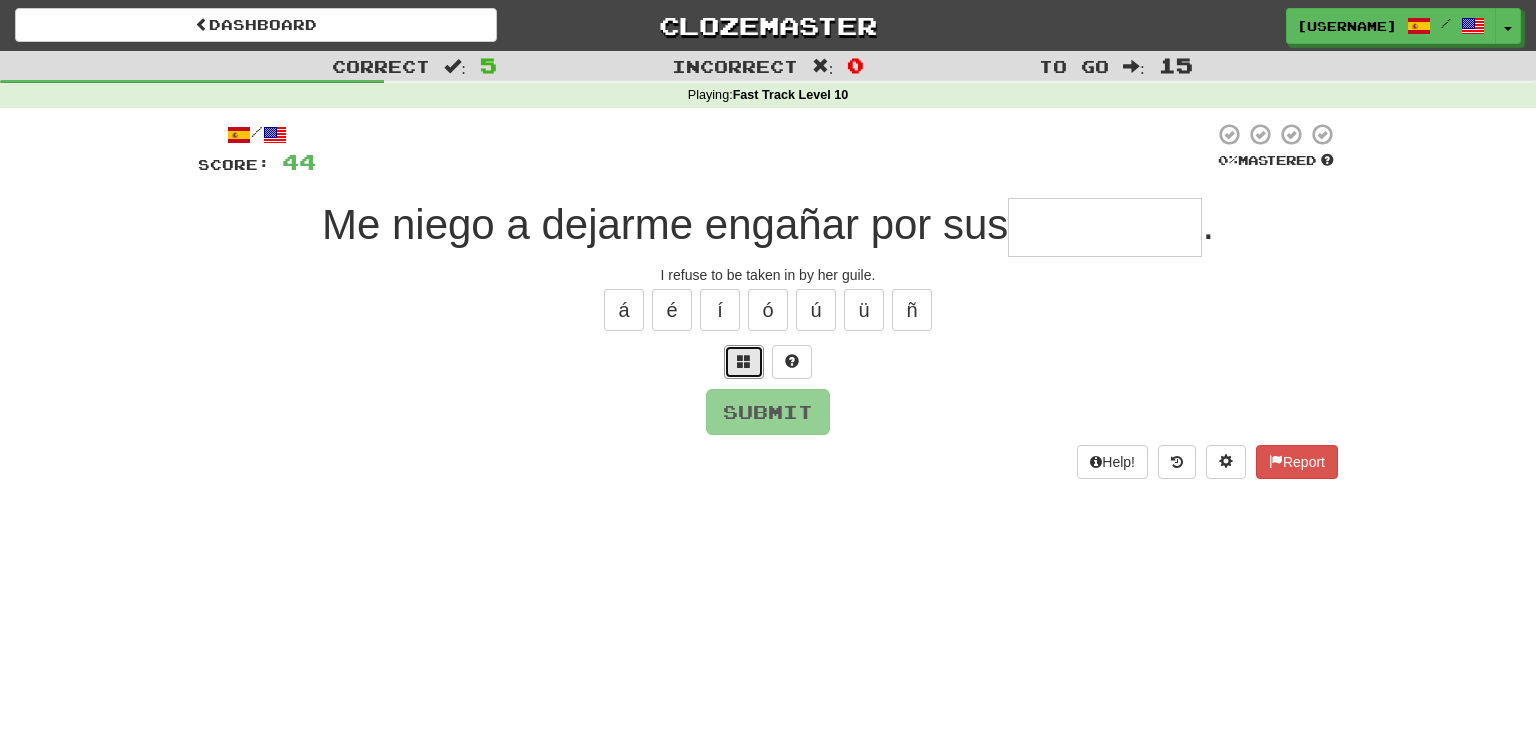 click at bounding box center [744, 362] 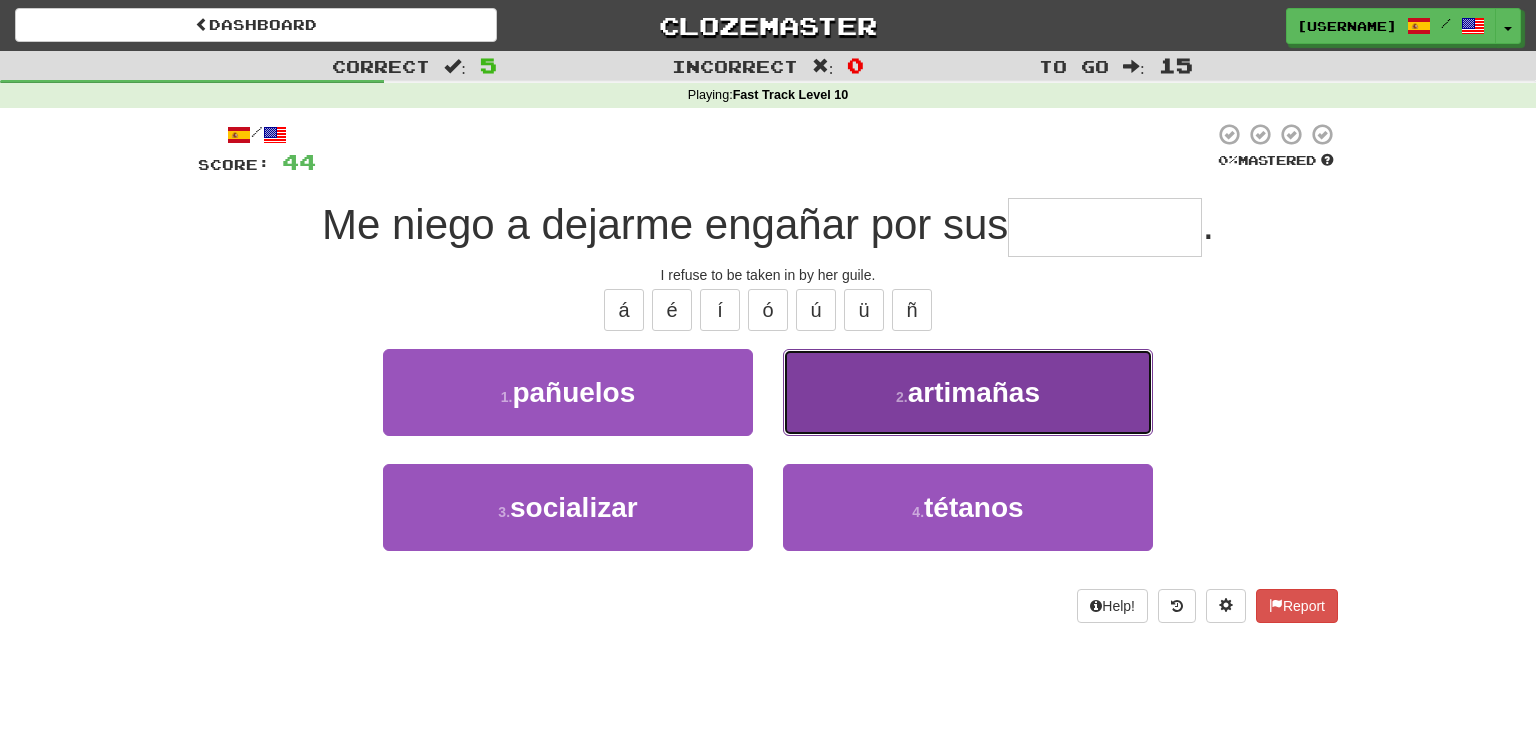 click on "artimañas" at bounding box center (974, 392) 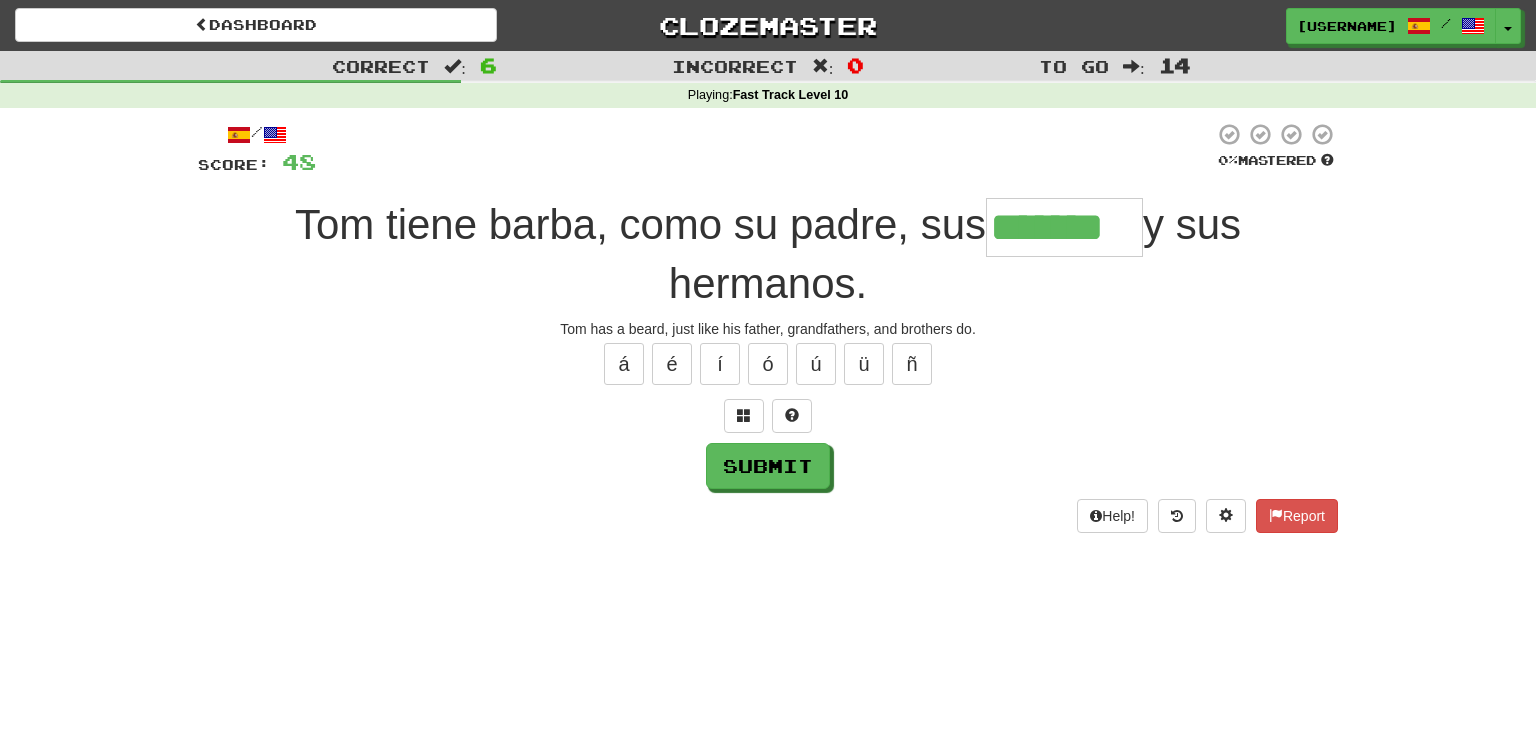 type on "*******" 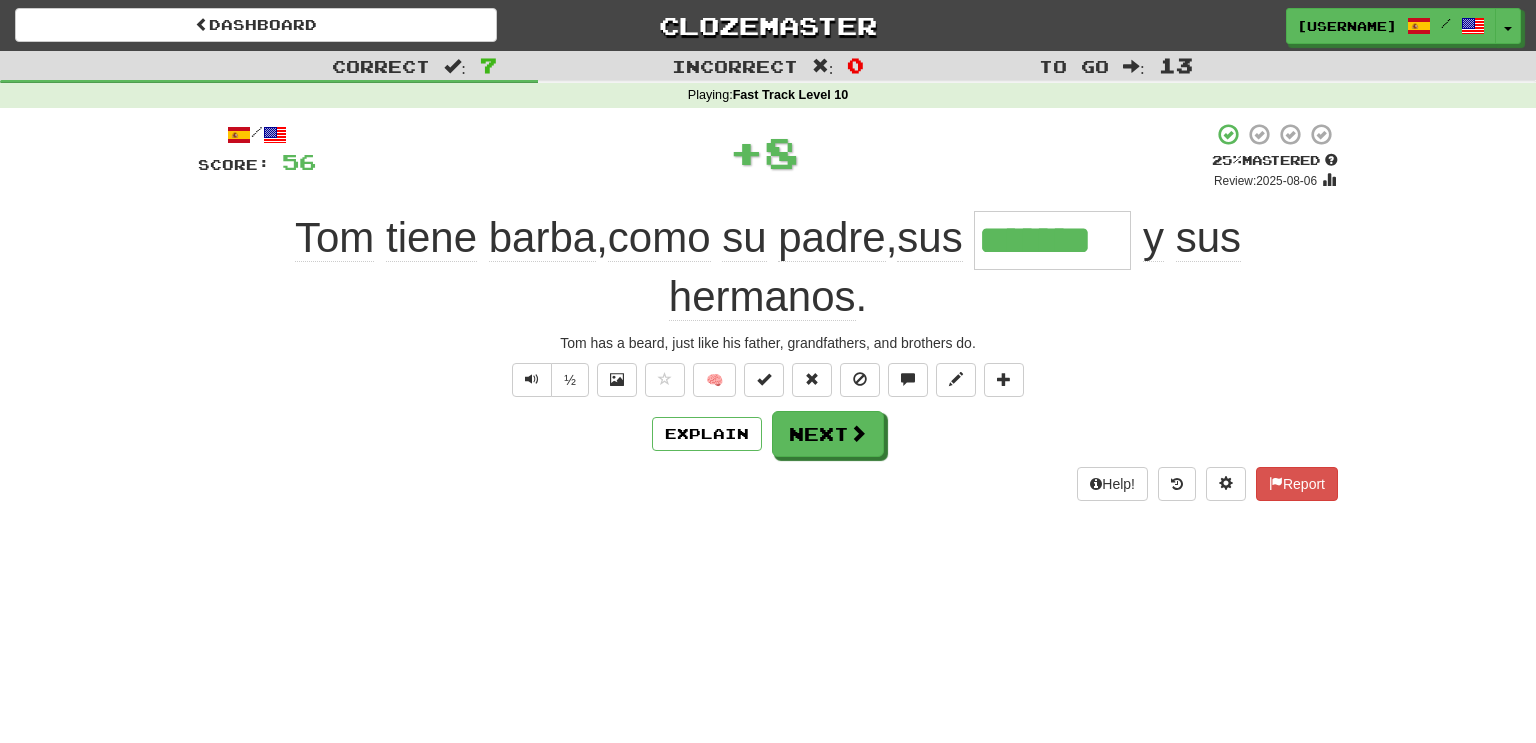 click on "Help!  Report" at bounding box center [768, 484] 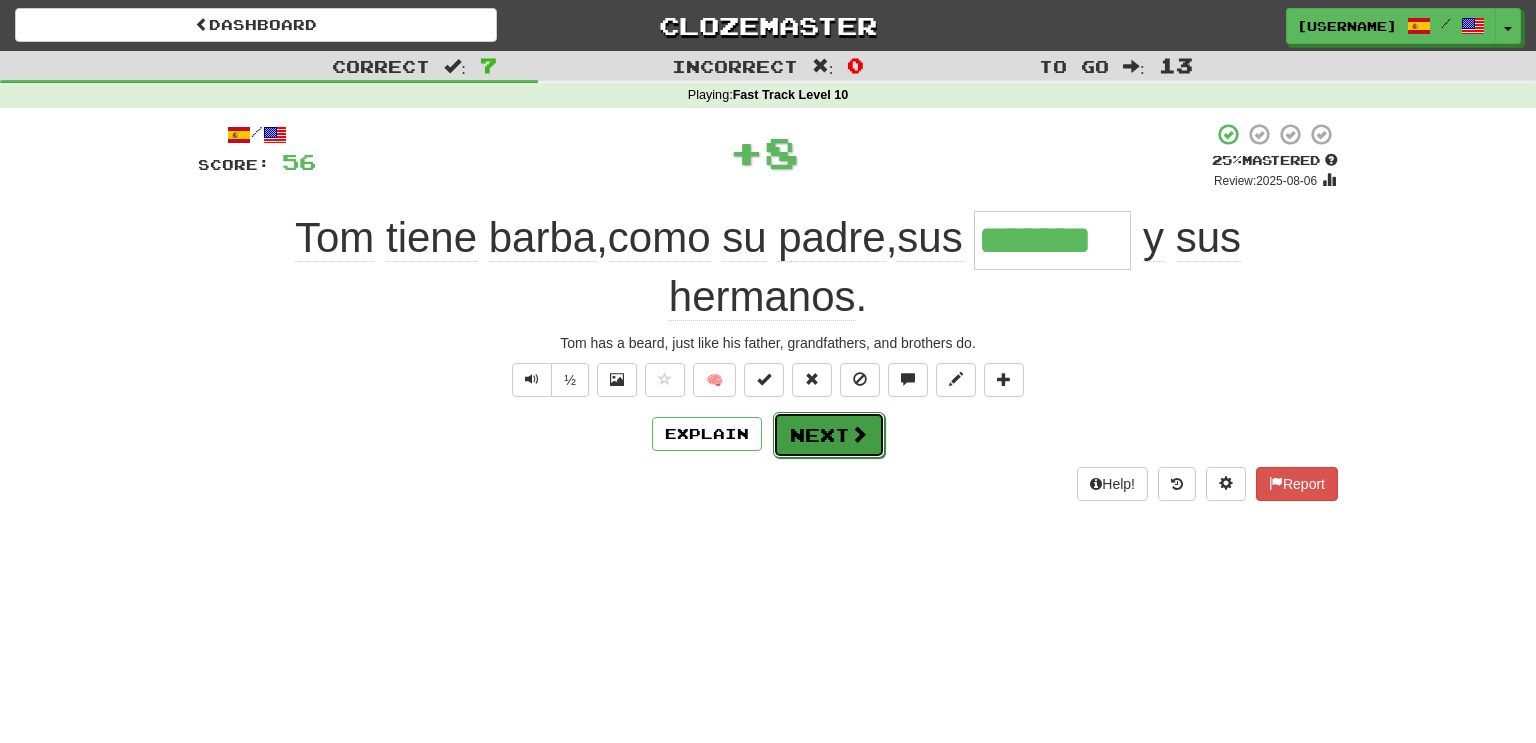 click on "Next" at bounding box center (829, 435) 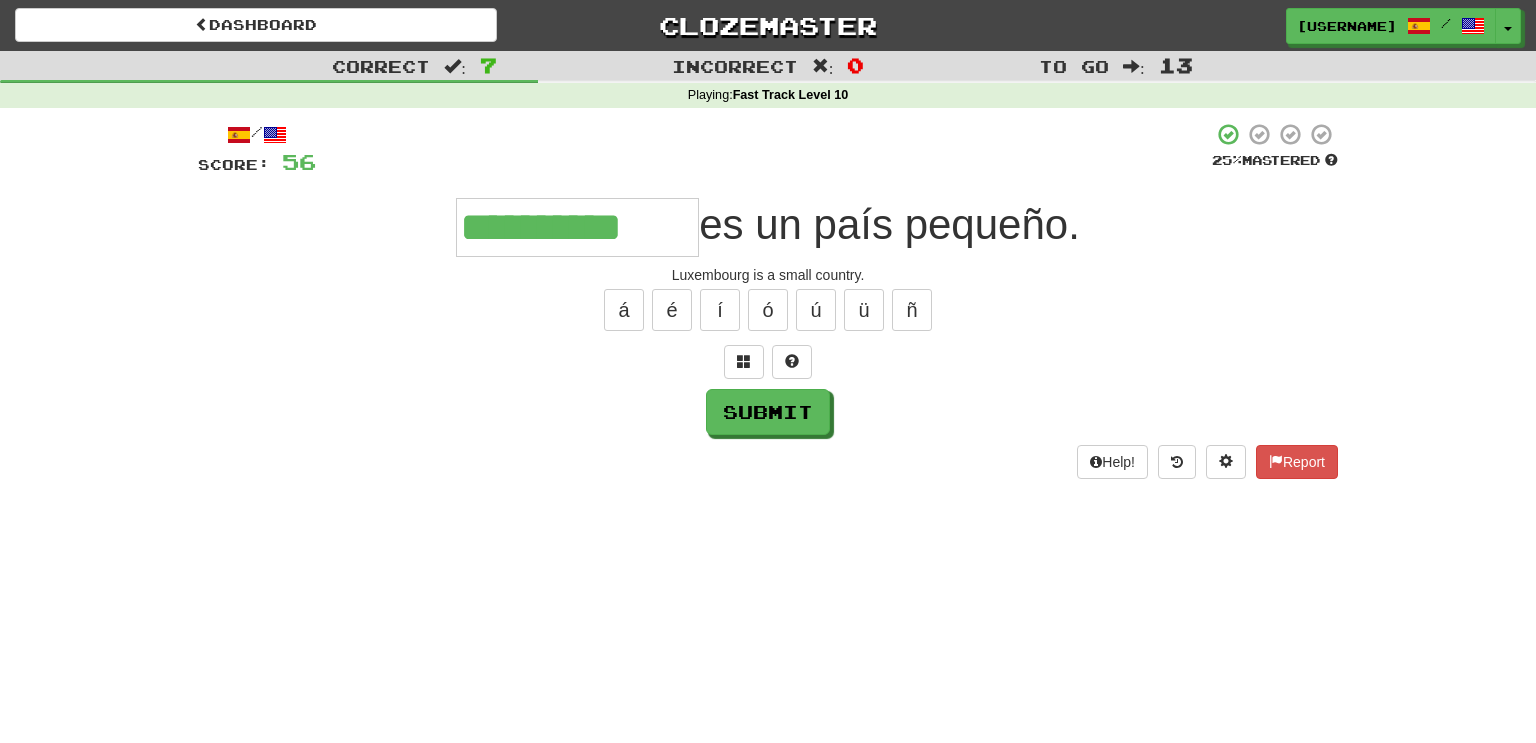 type on "**********" 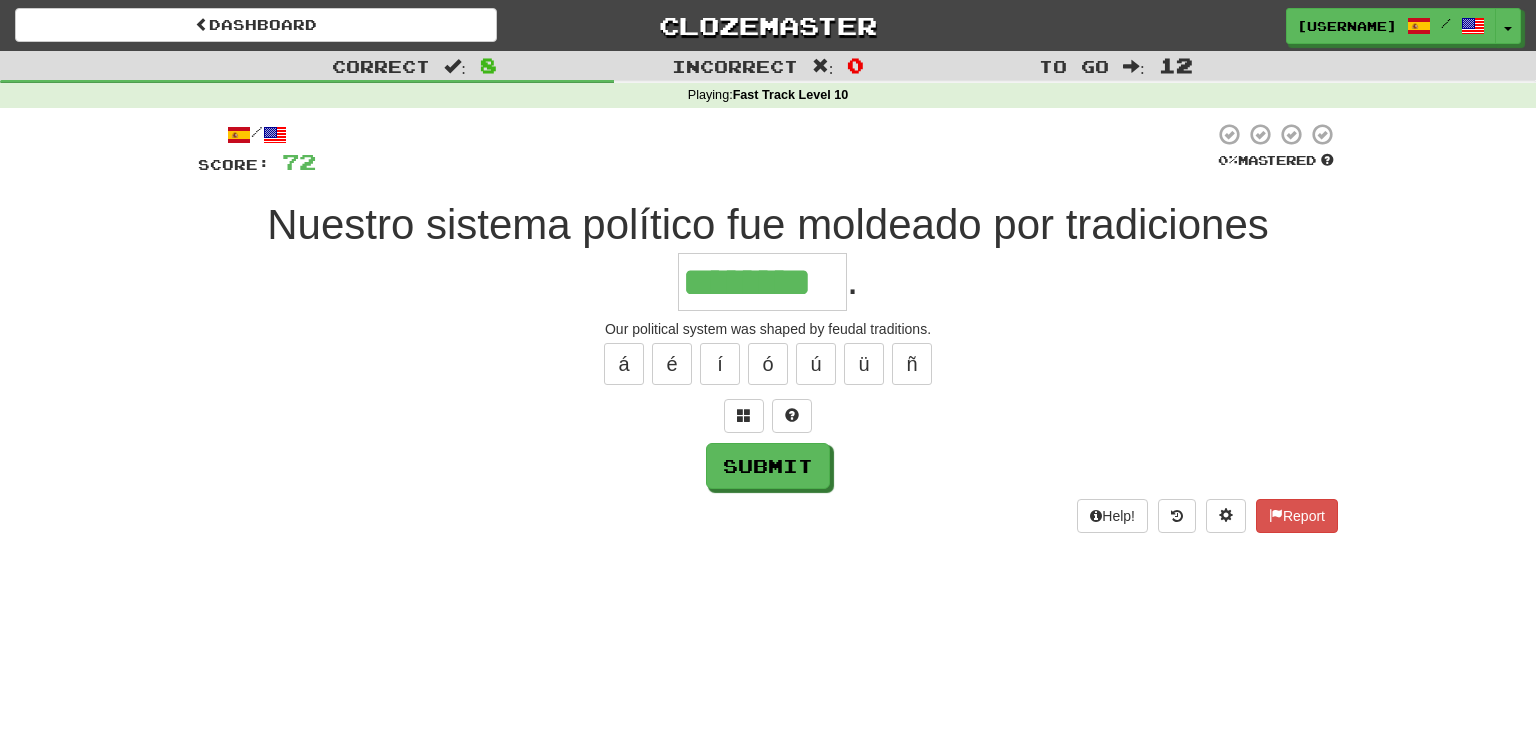 type on "********" 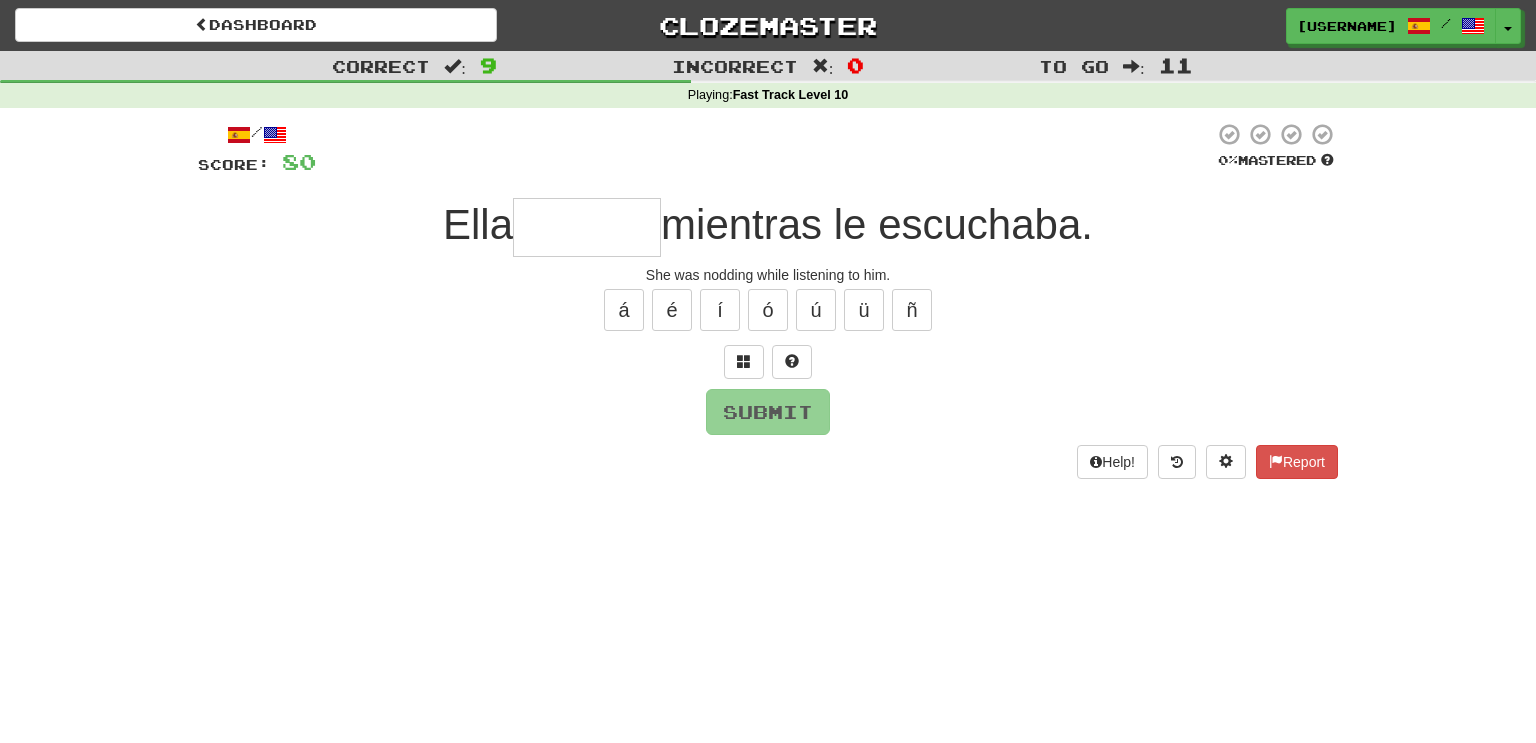 type on "*" 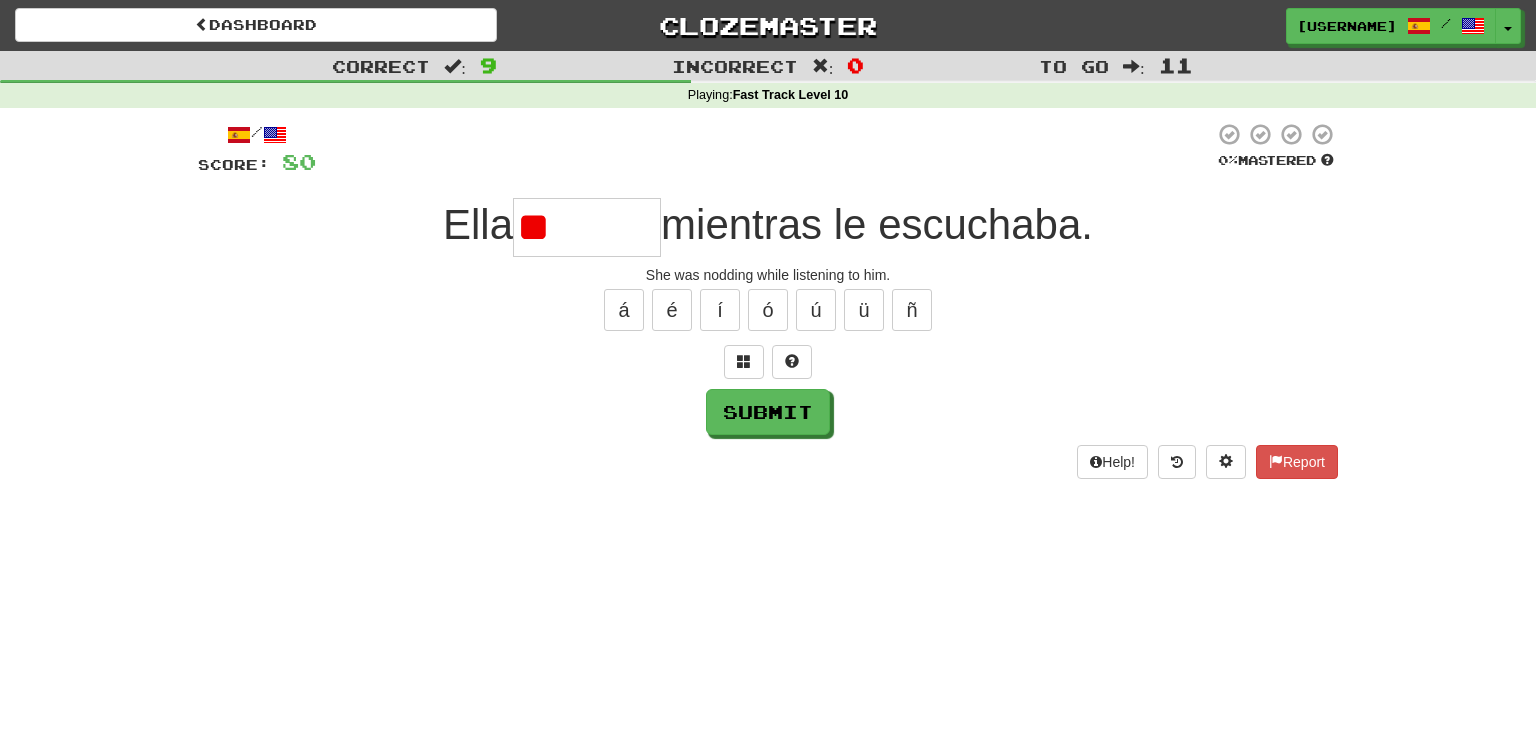 type on "*" 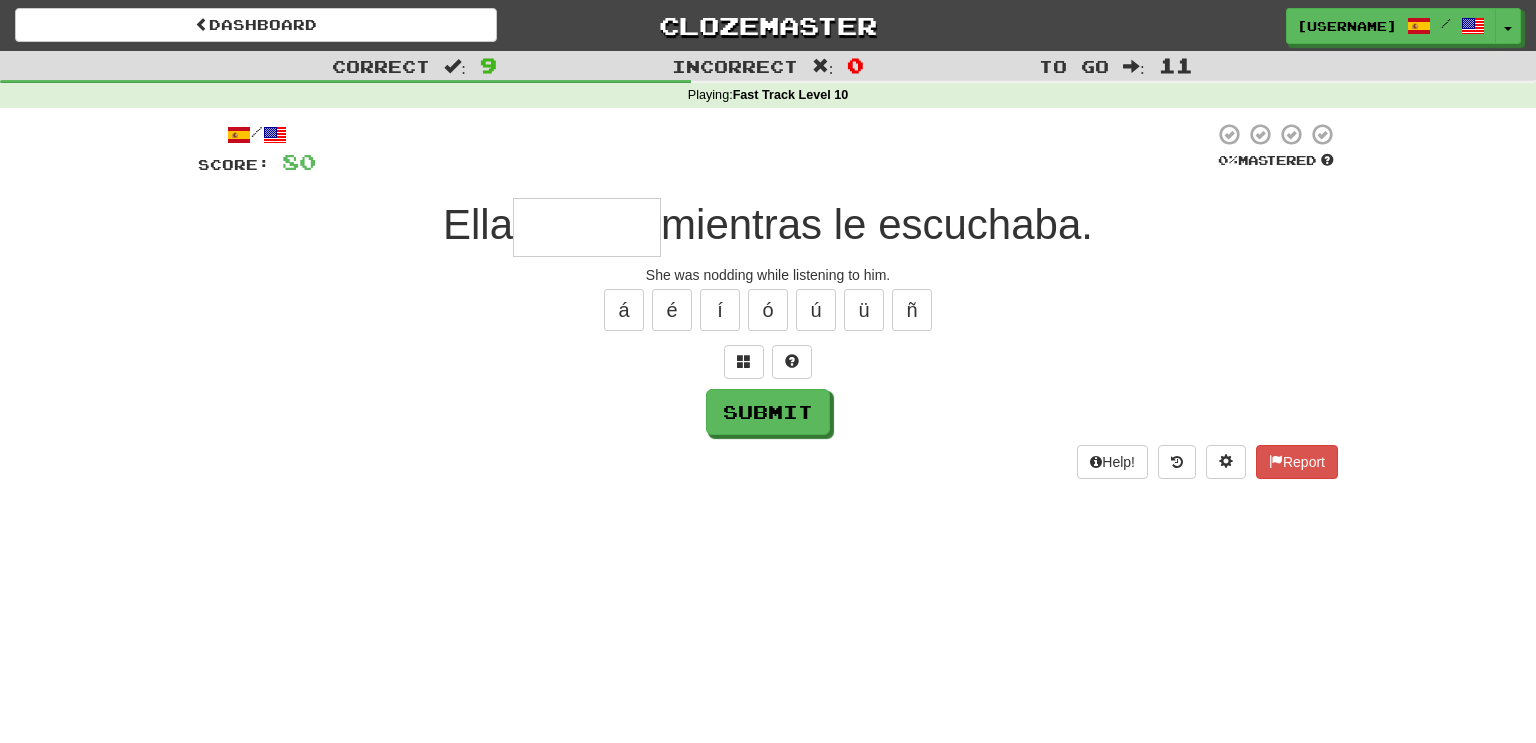 type on "*" 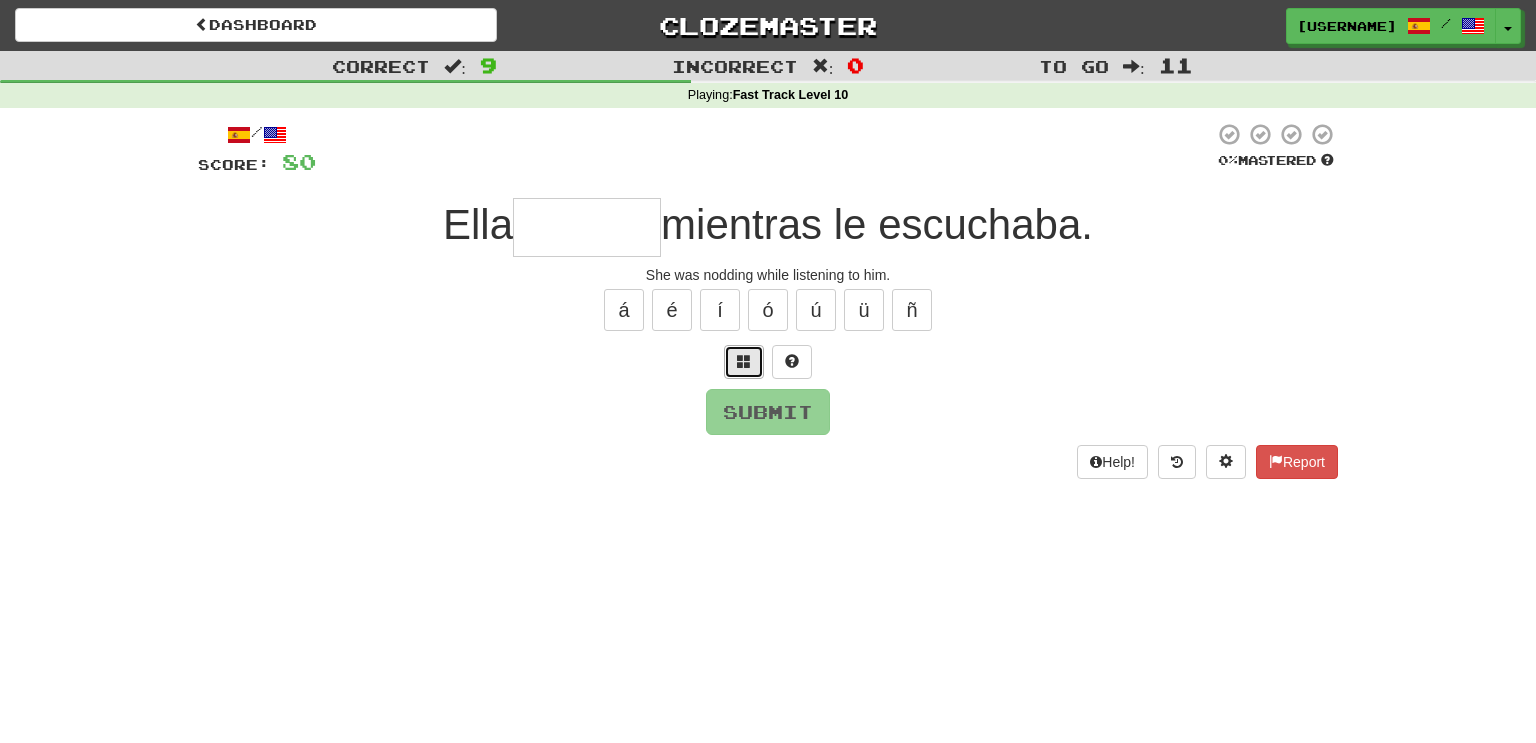 click at bounding box center [744, 362] 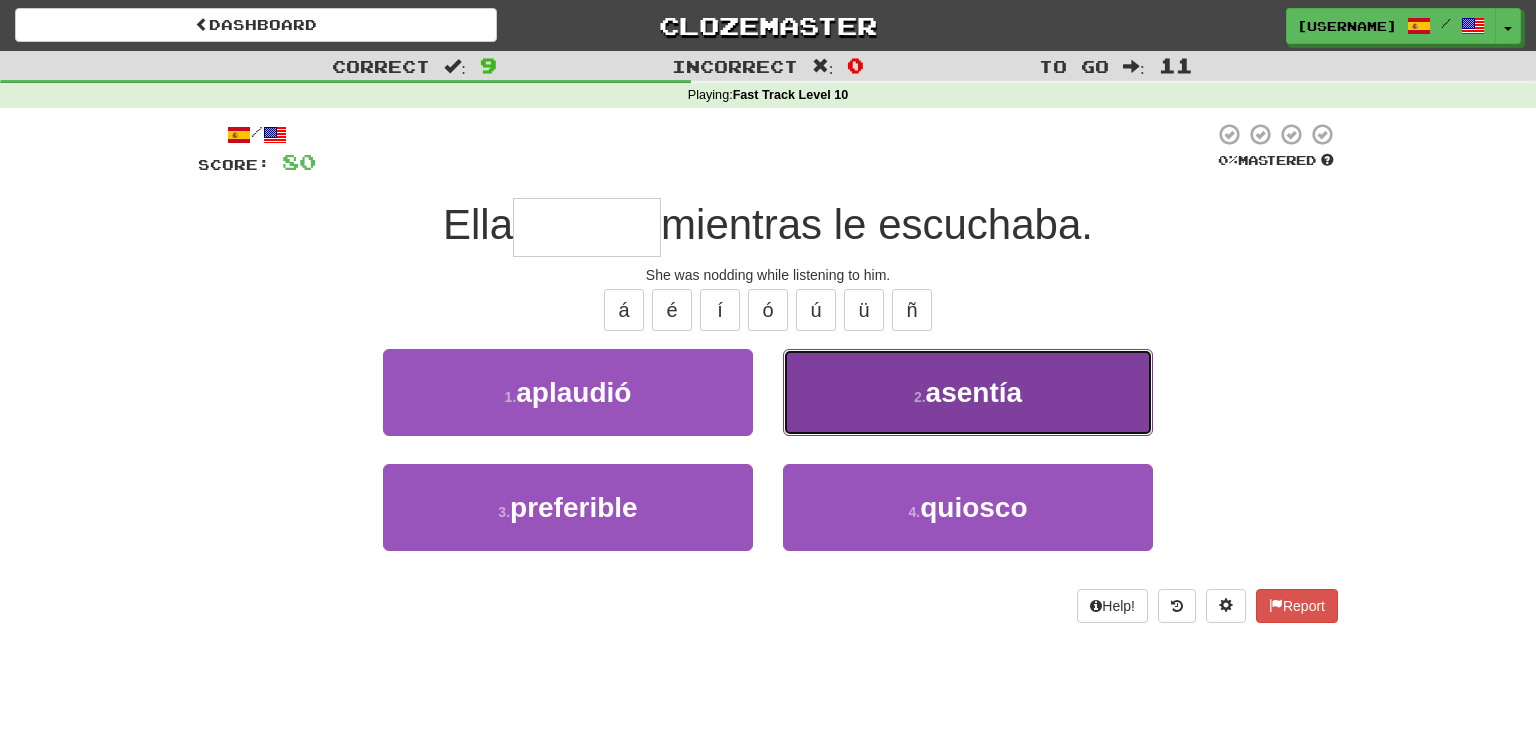 click on "2 .  asentía" at bounding box center (968, 392) 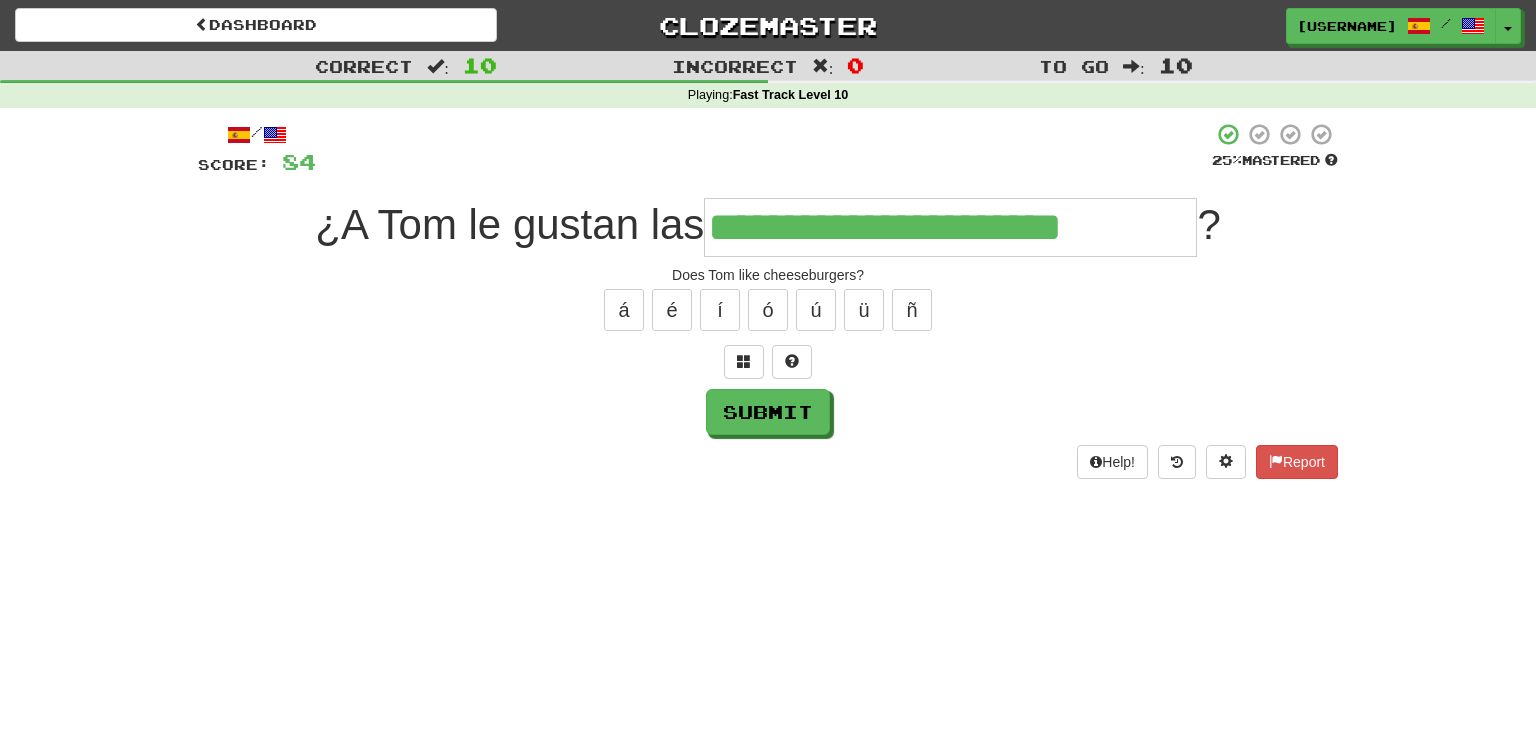 type on "**********" 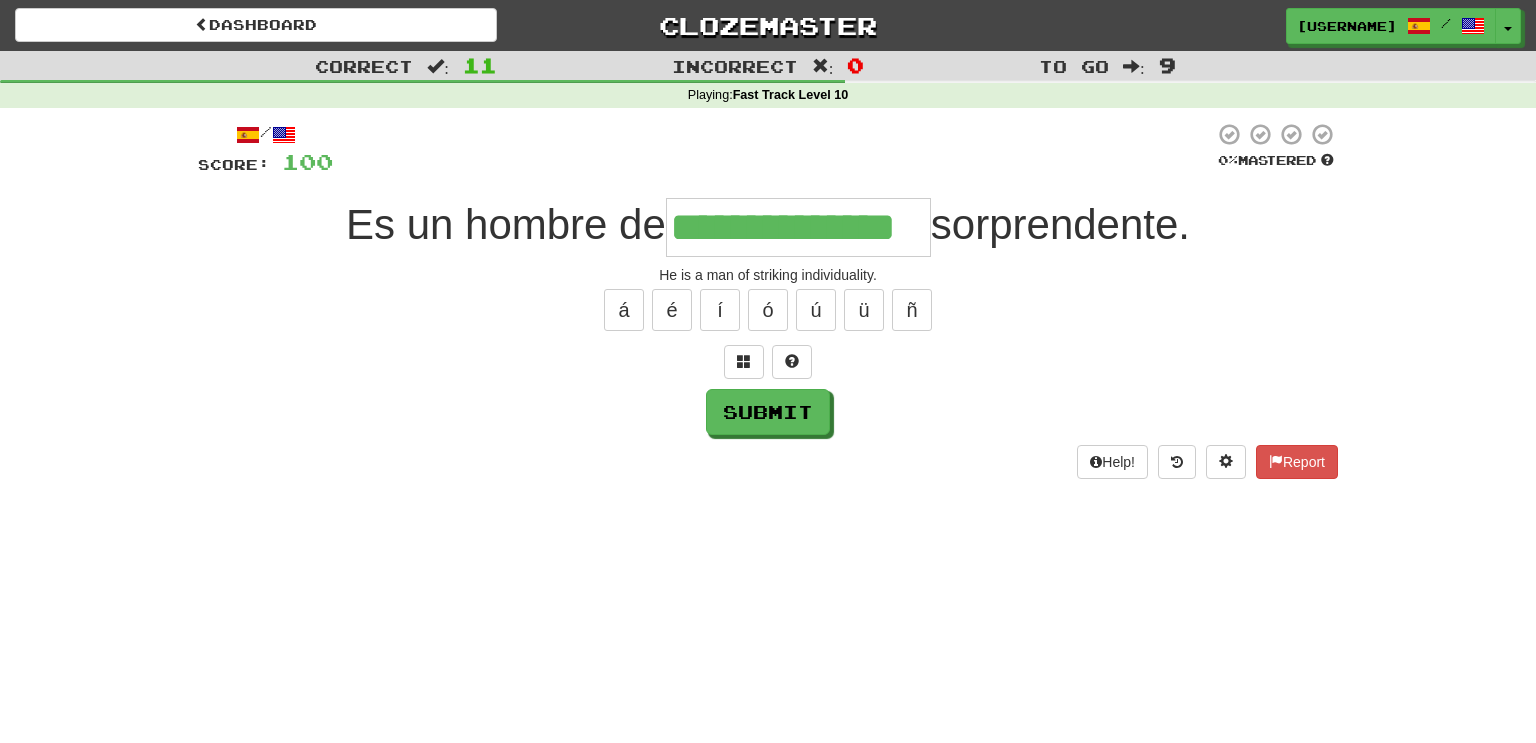 type on "**********" 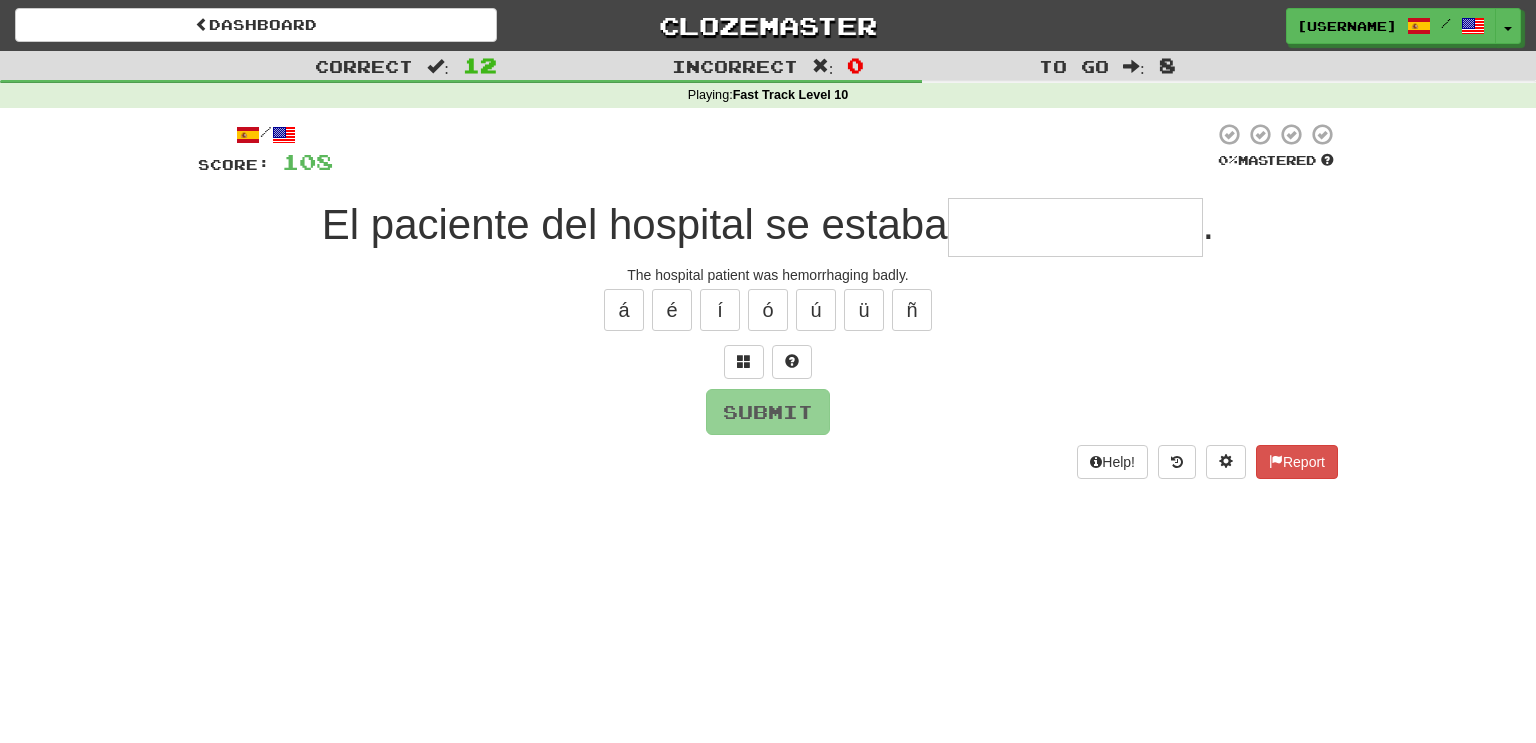 type on "*" 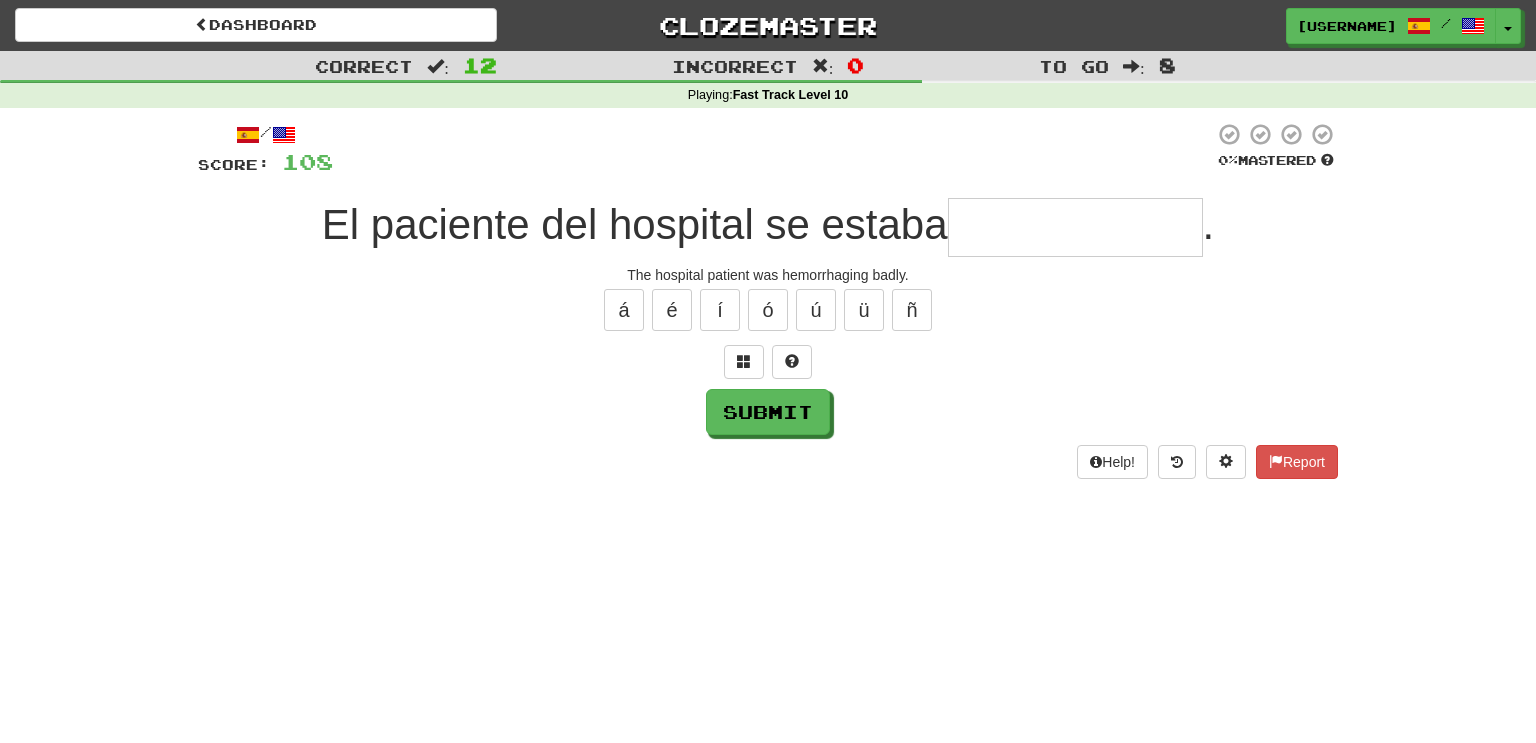 type on "*" 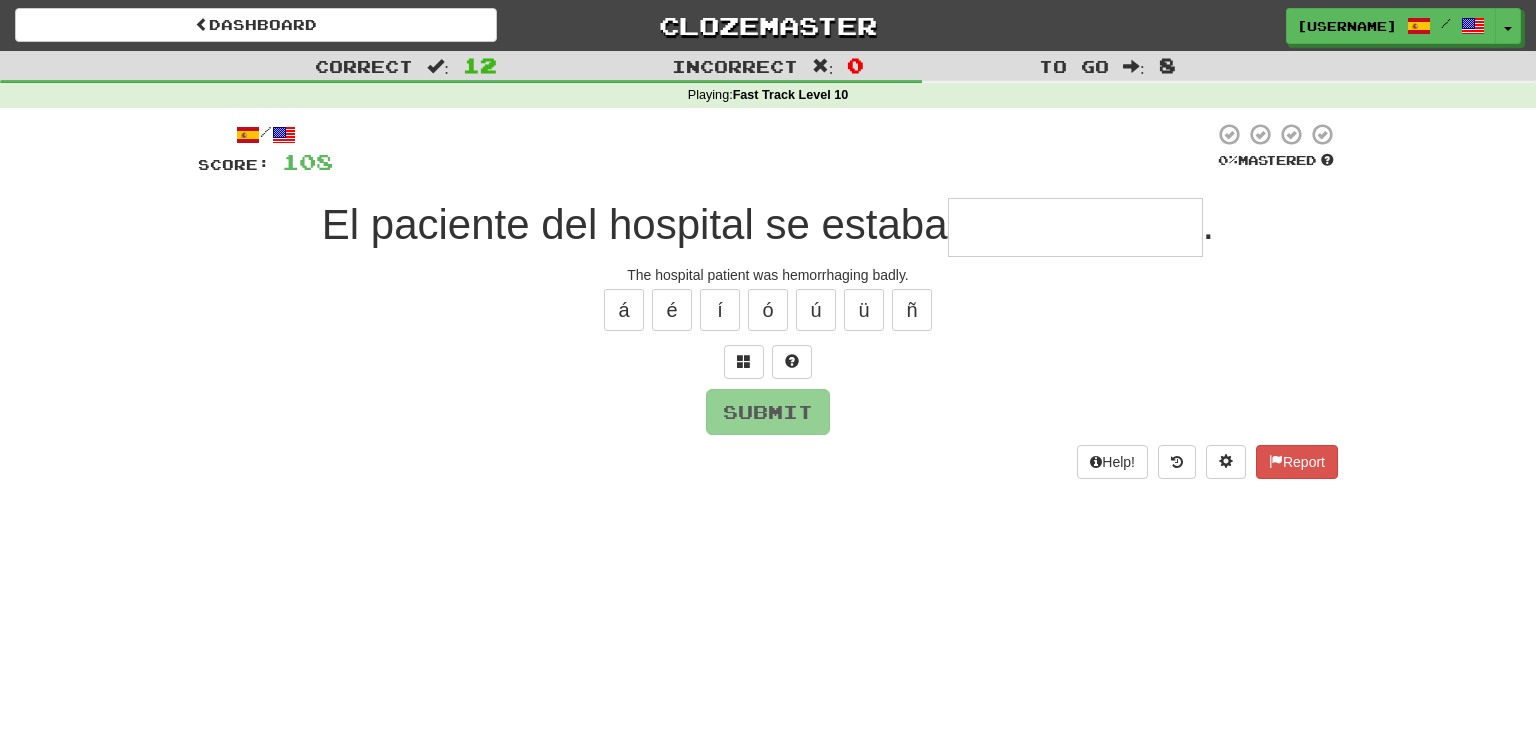 type on "*" 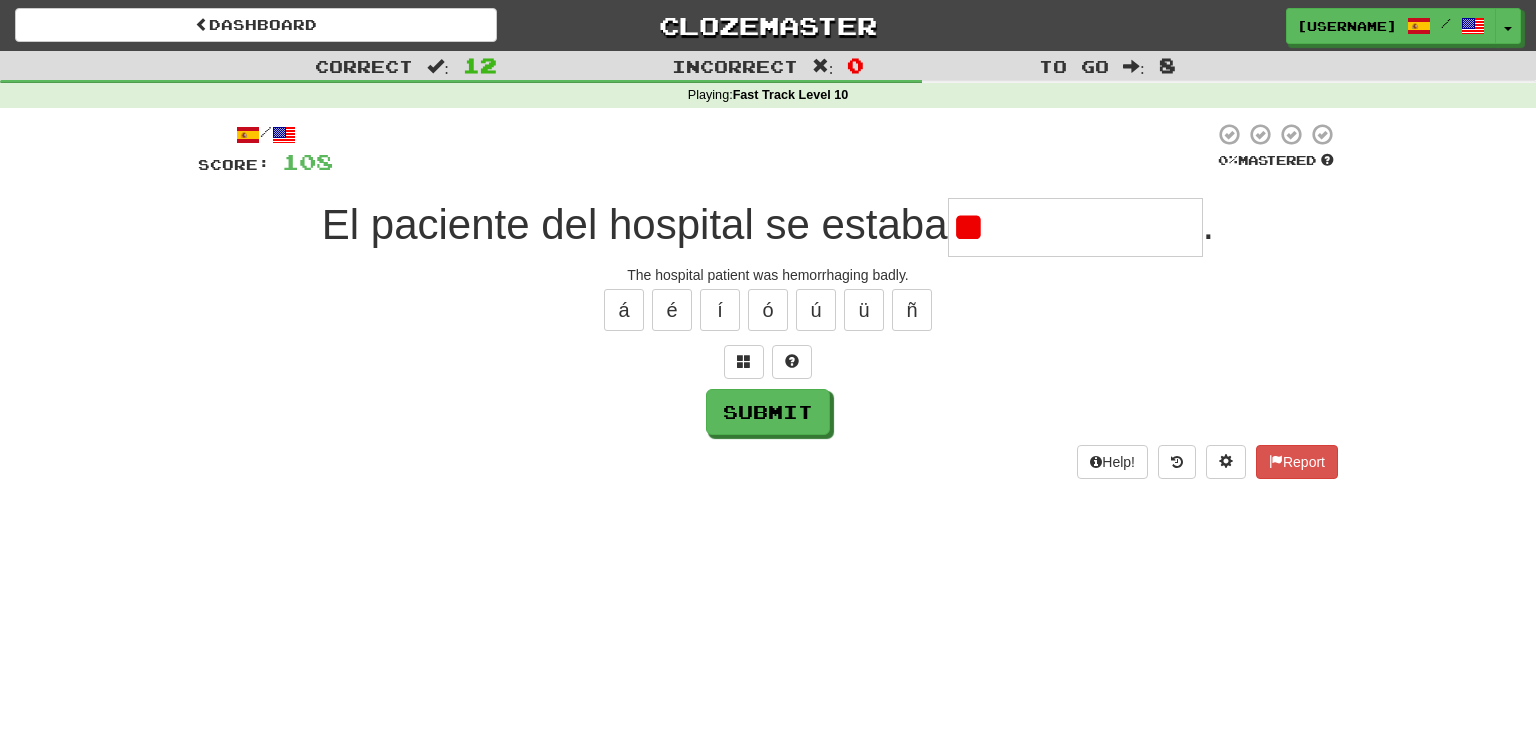 type on "*" 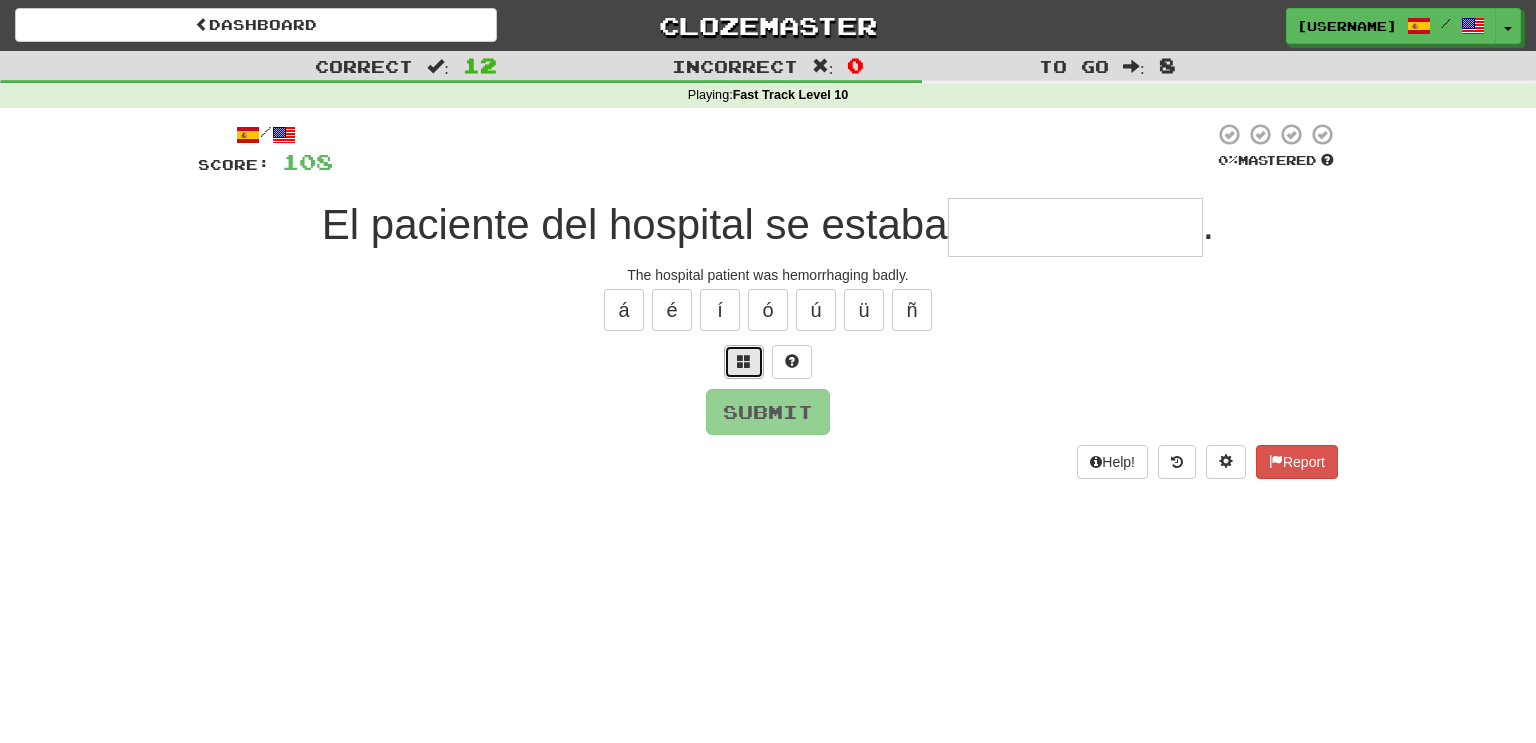 click at bounding box center [744, 362] 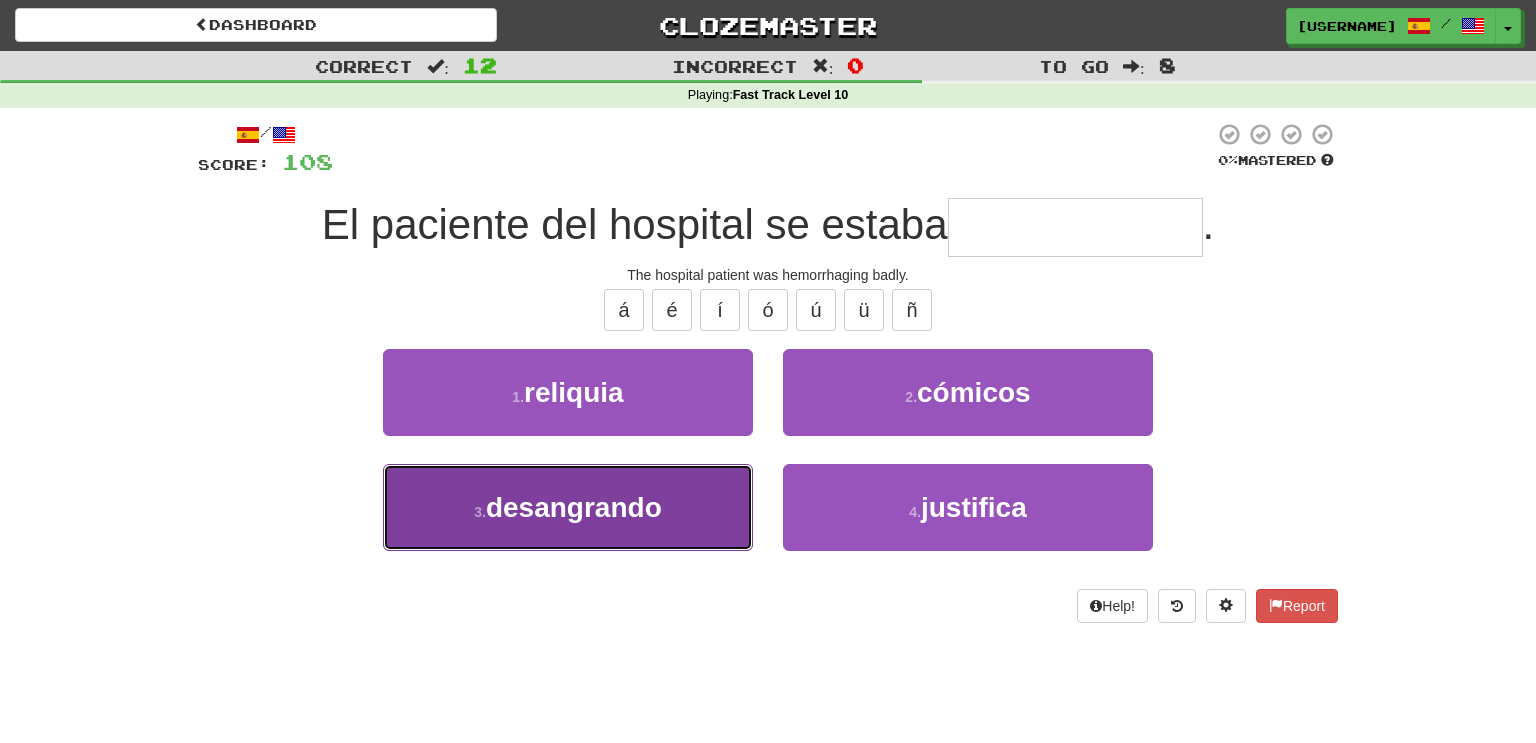 click on "3 .  desangrando" at bounding box center (568, 507) 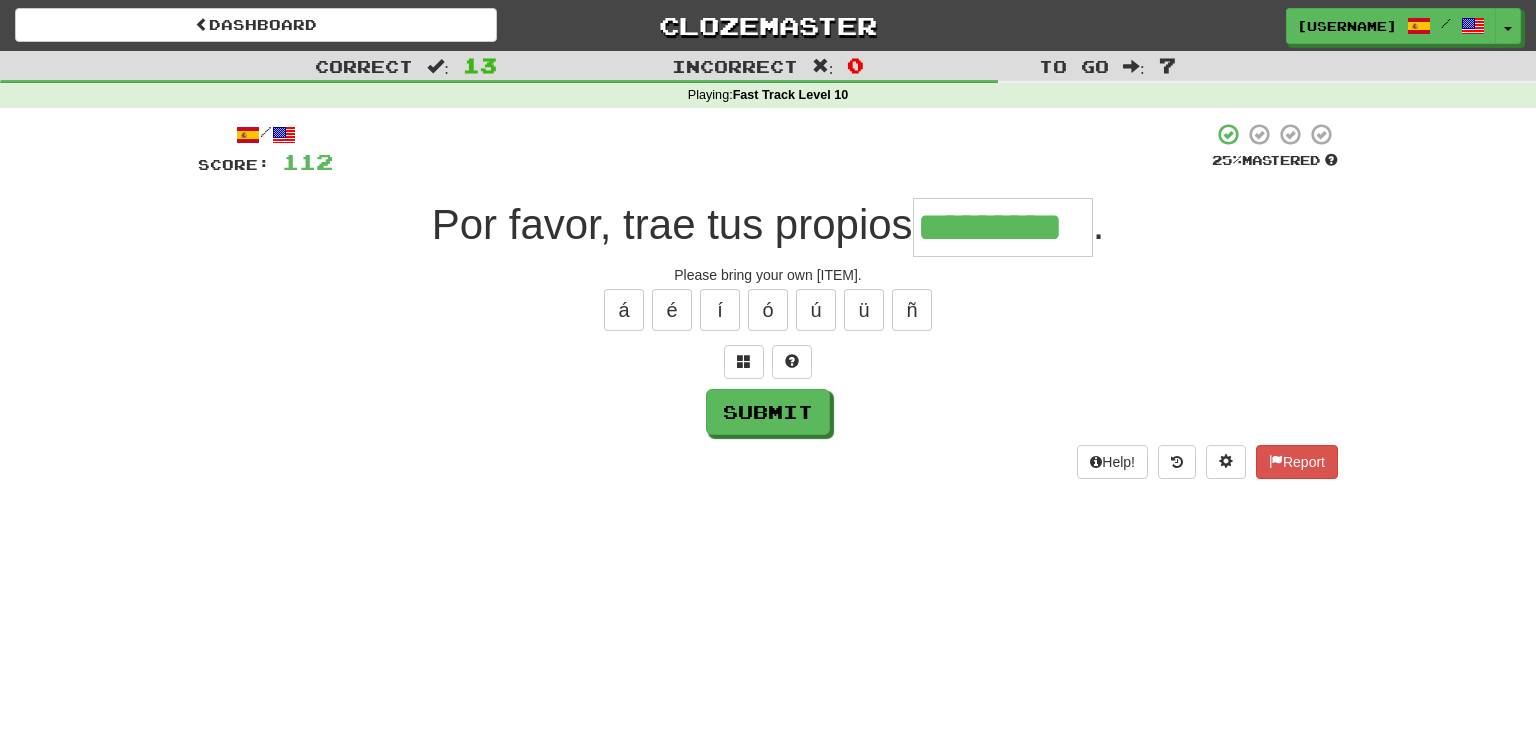 type on "*********" 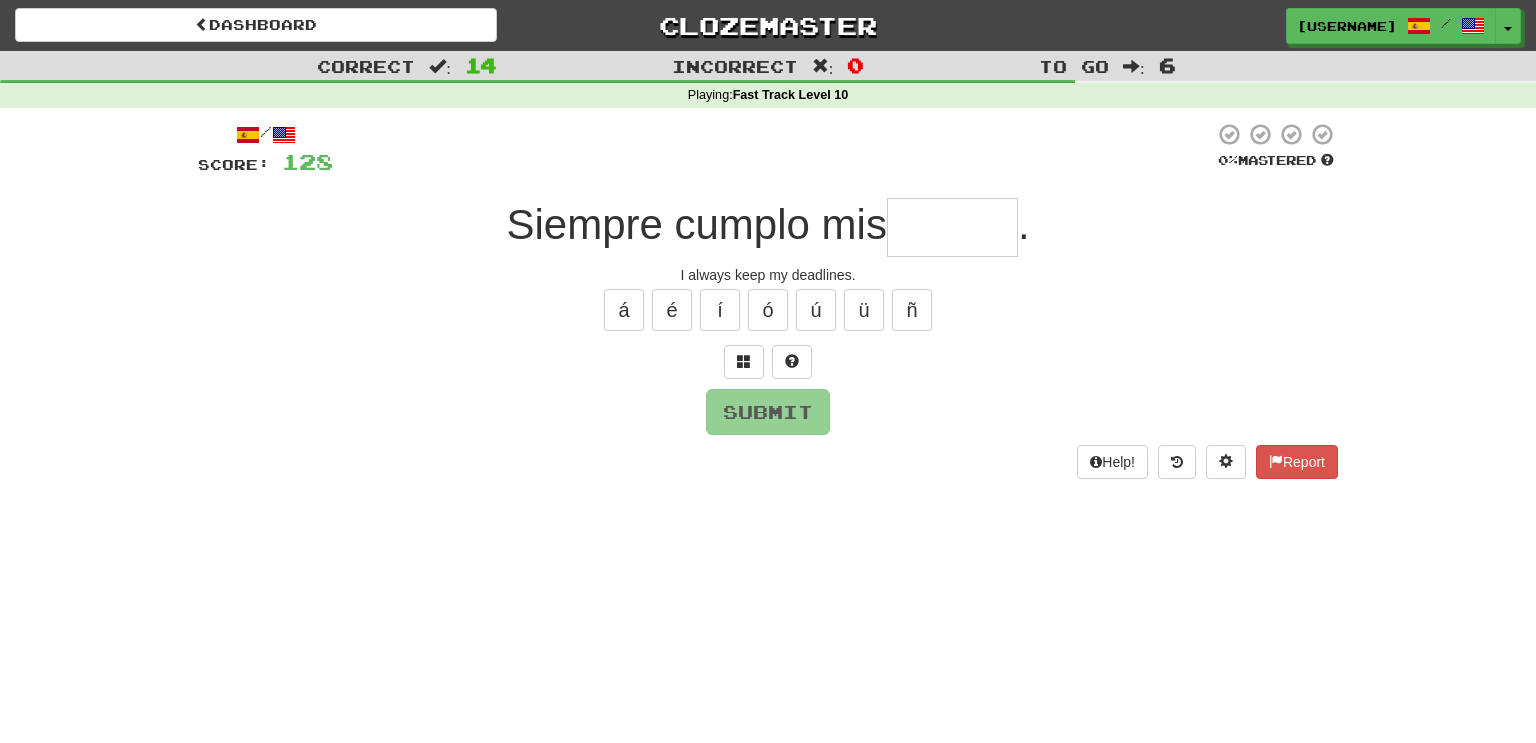 type on "*" 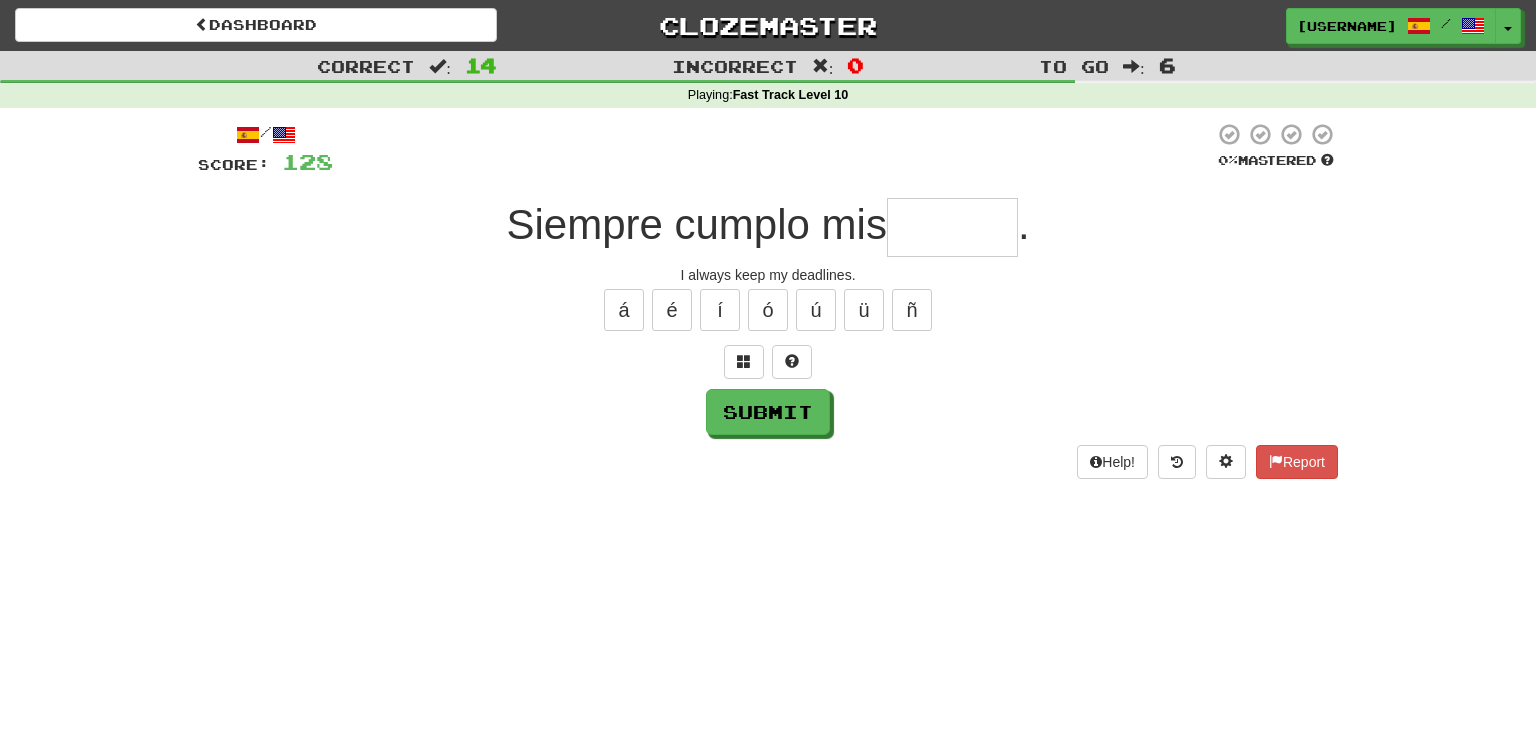 type on "*" 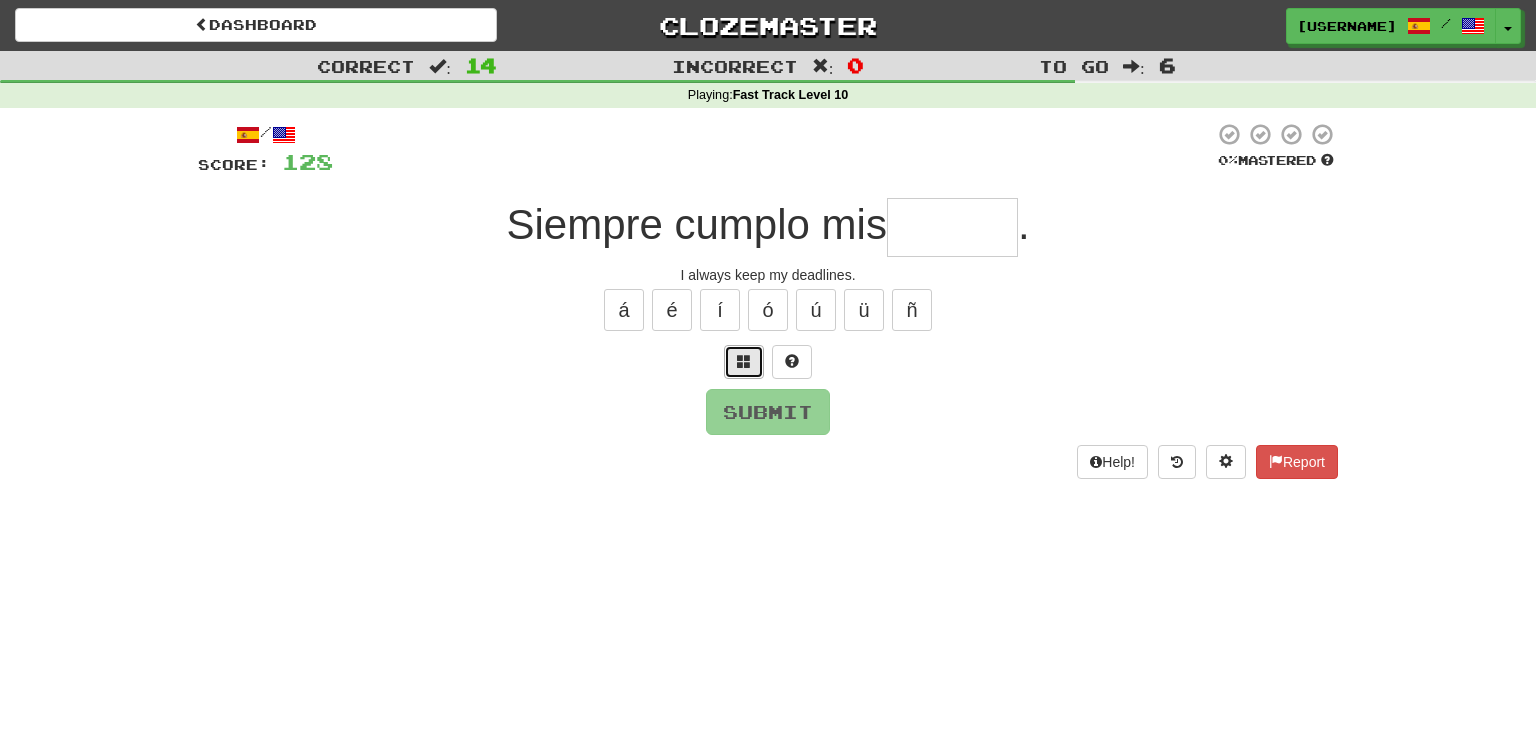 click at bounding box center [744, 361] 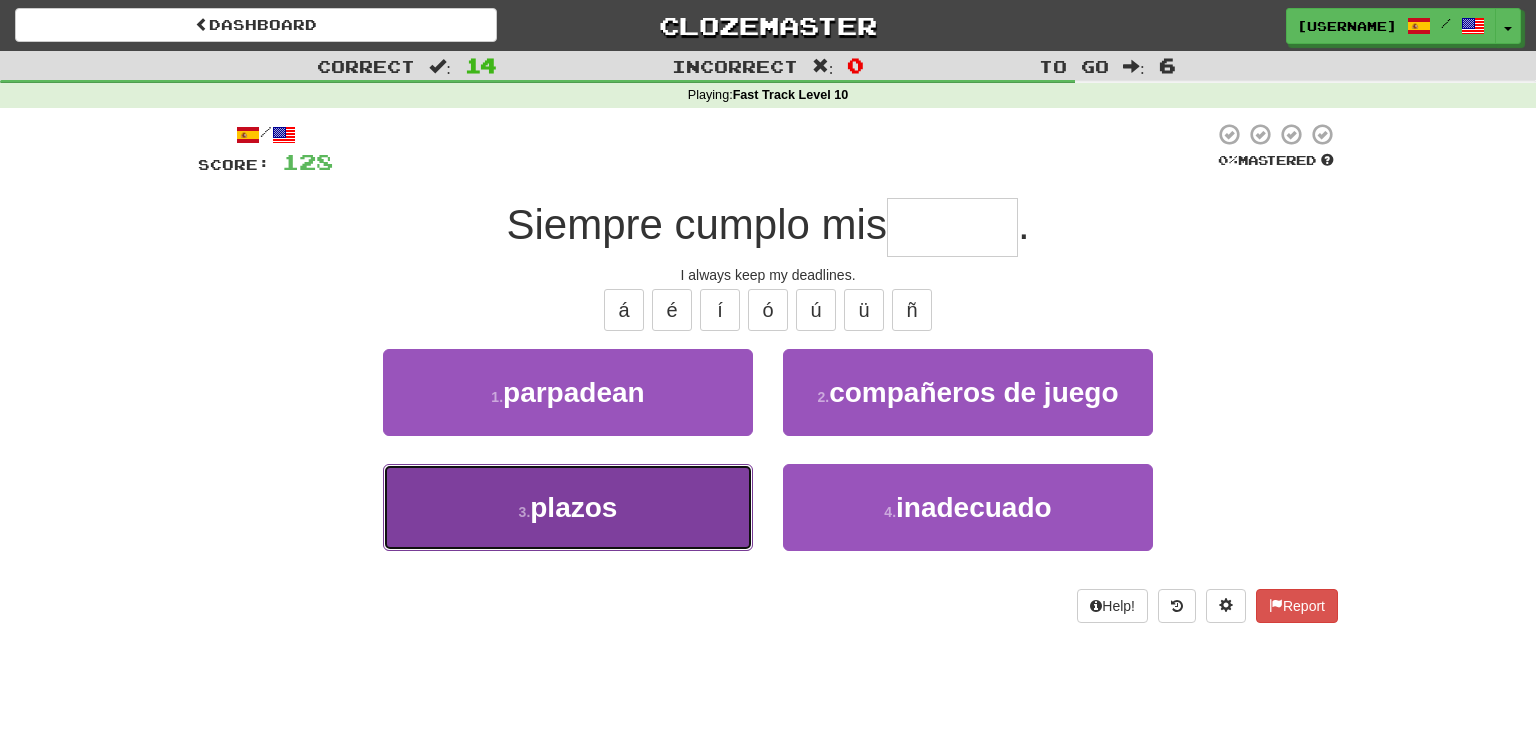 click on "3 .  plazos" at bounding box center [568, 507] 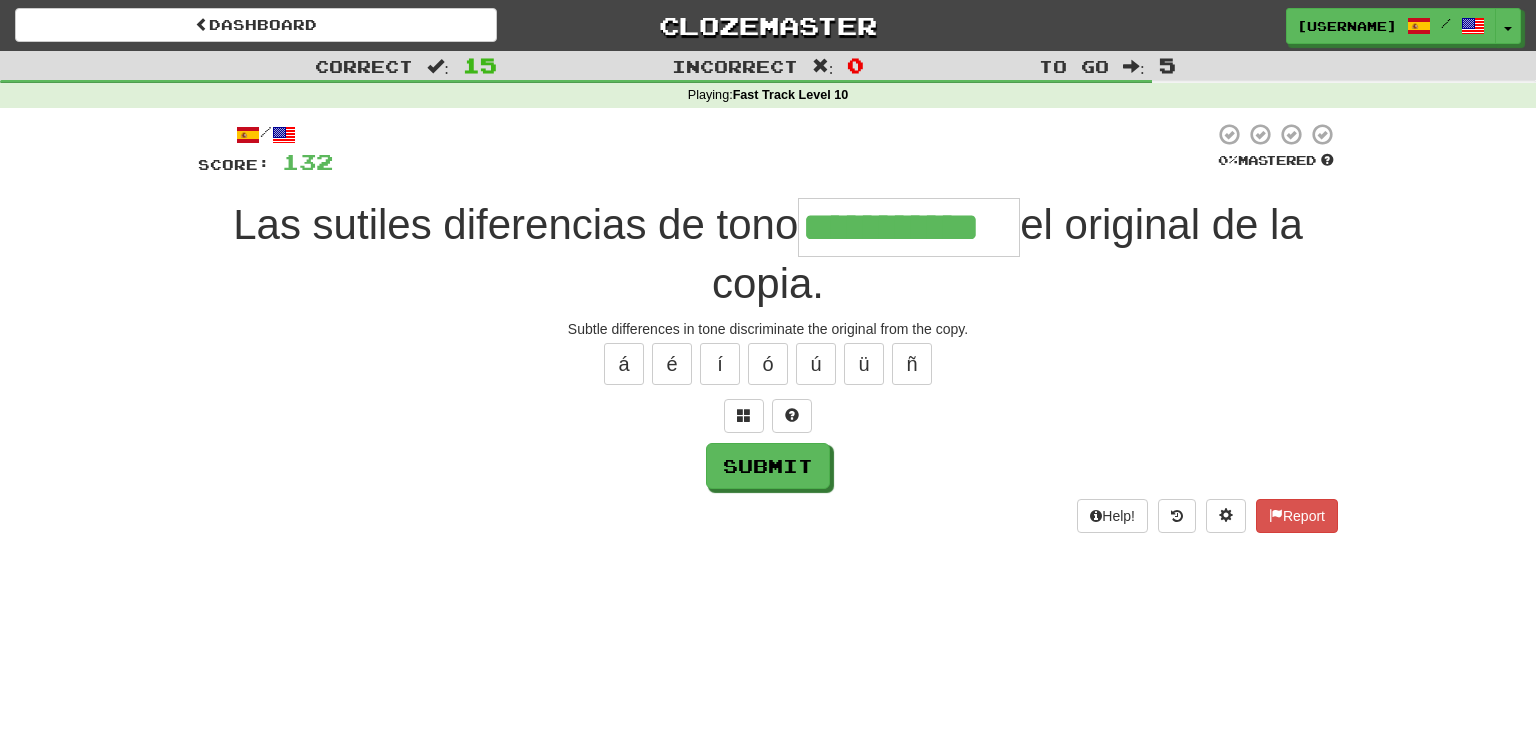 type on "**********" 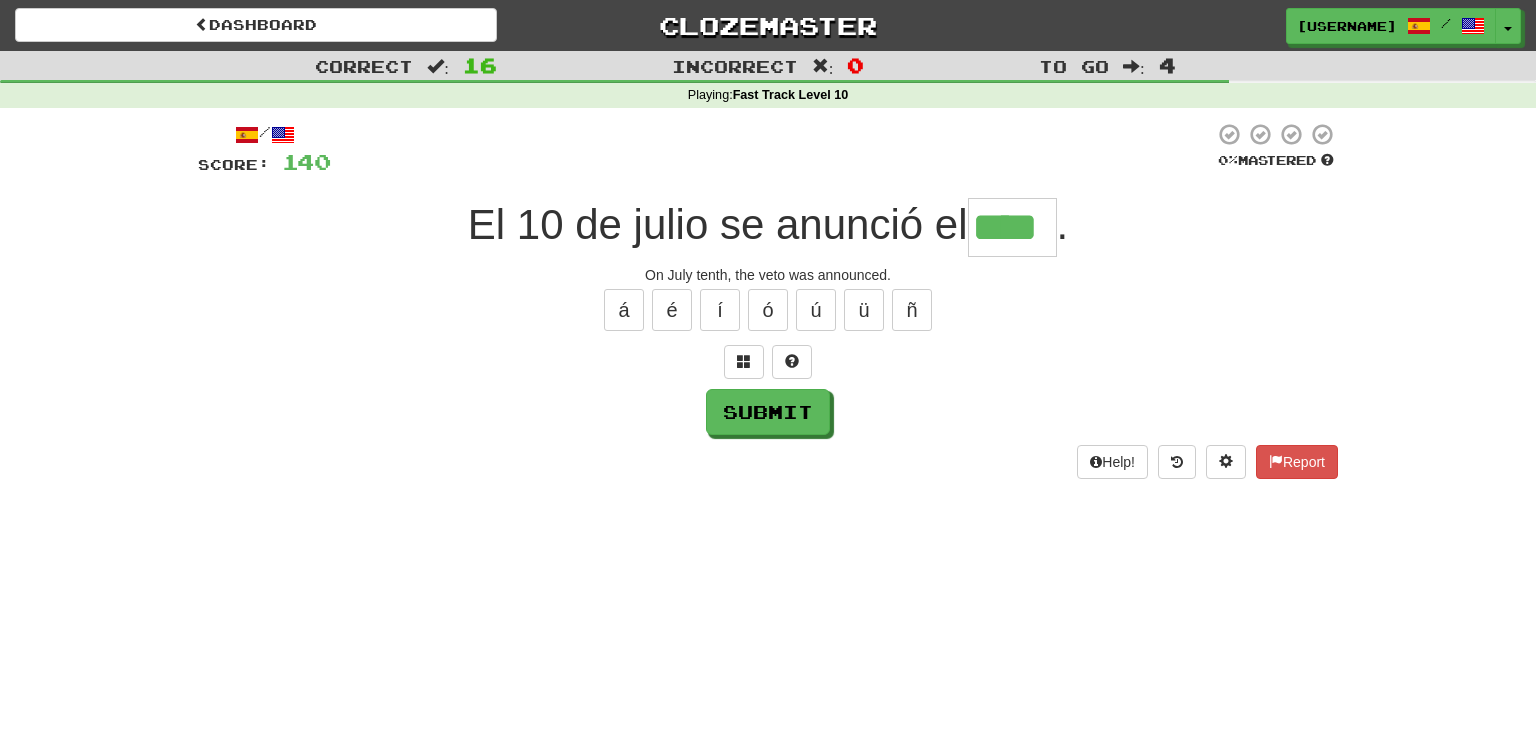 type on "****" 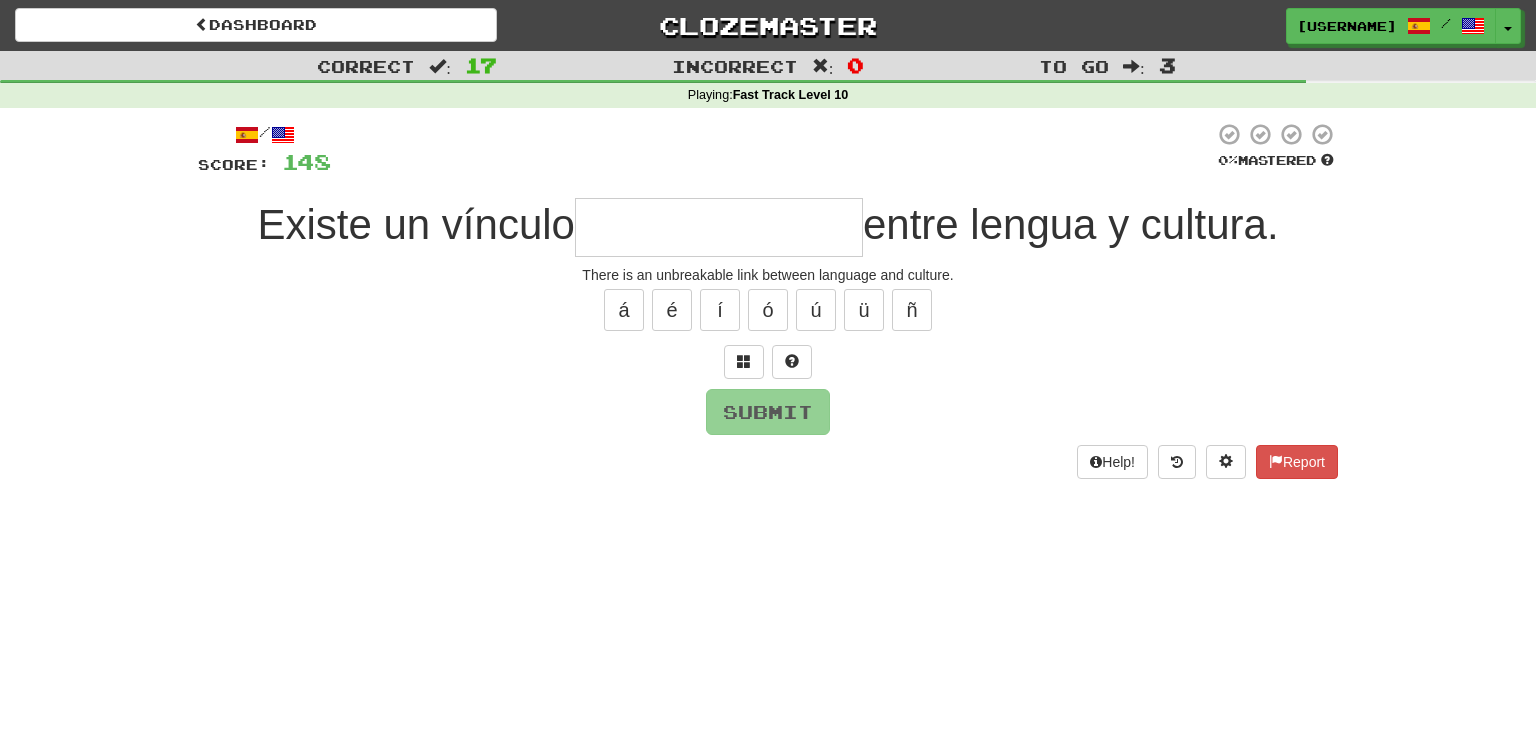 type on "*" 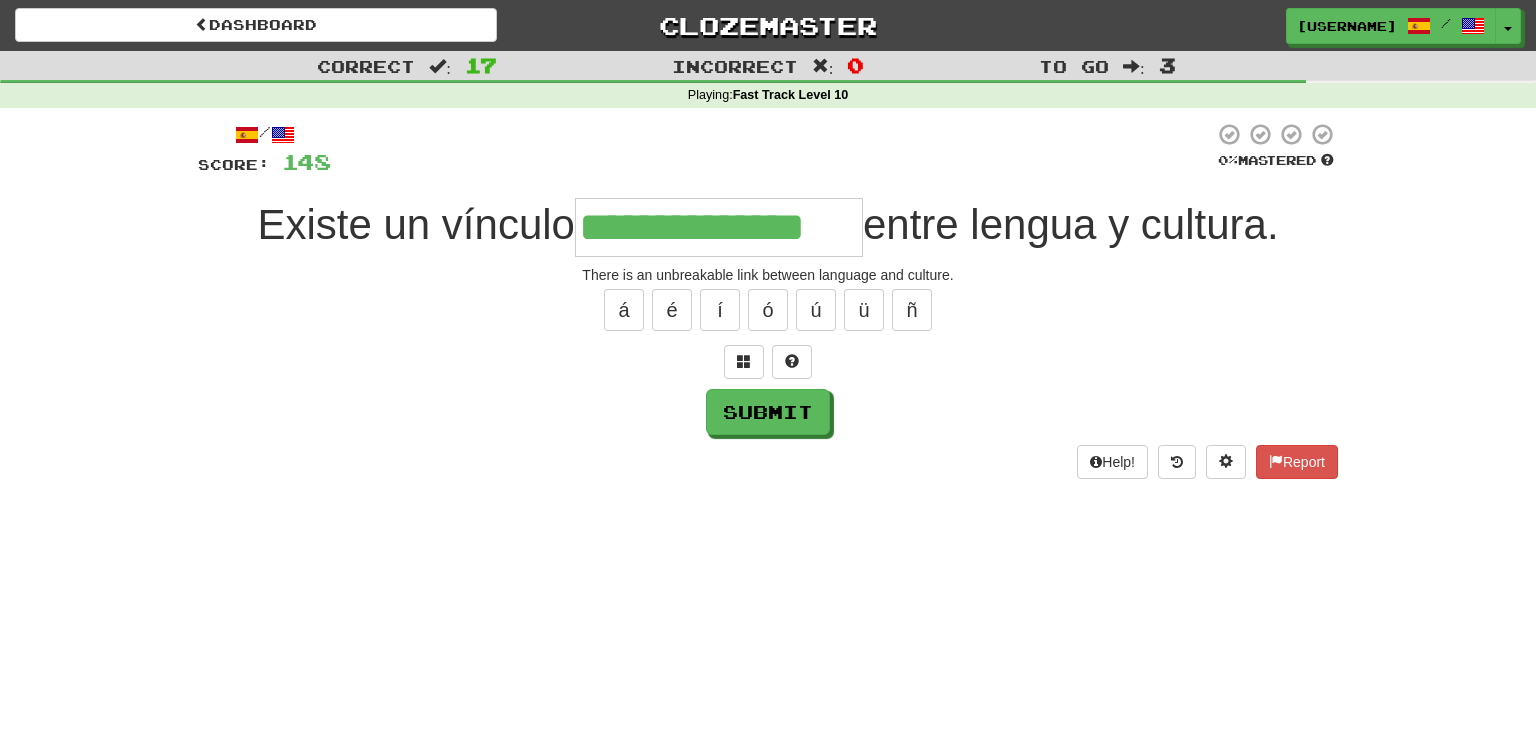 type on "**********" 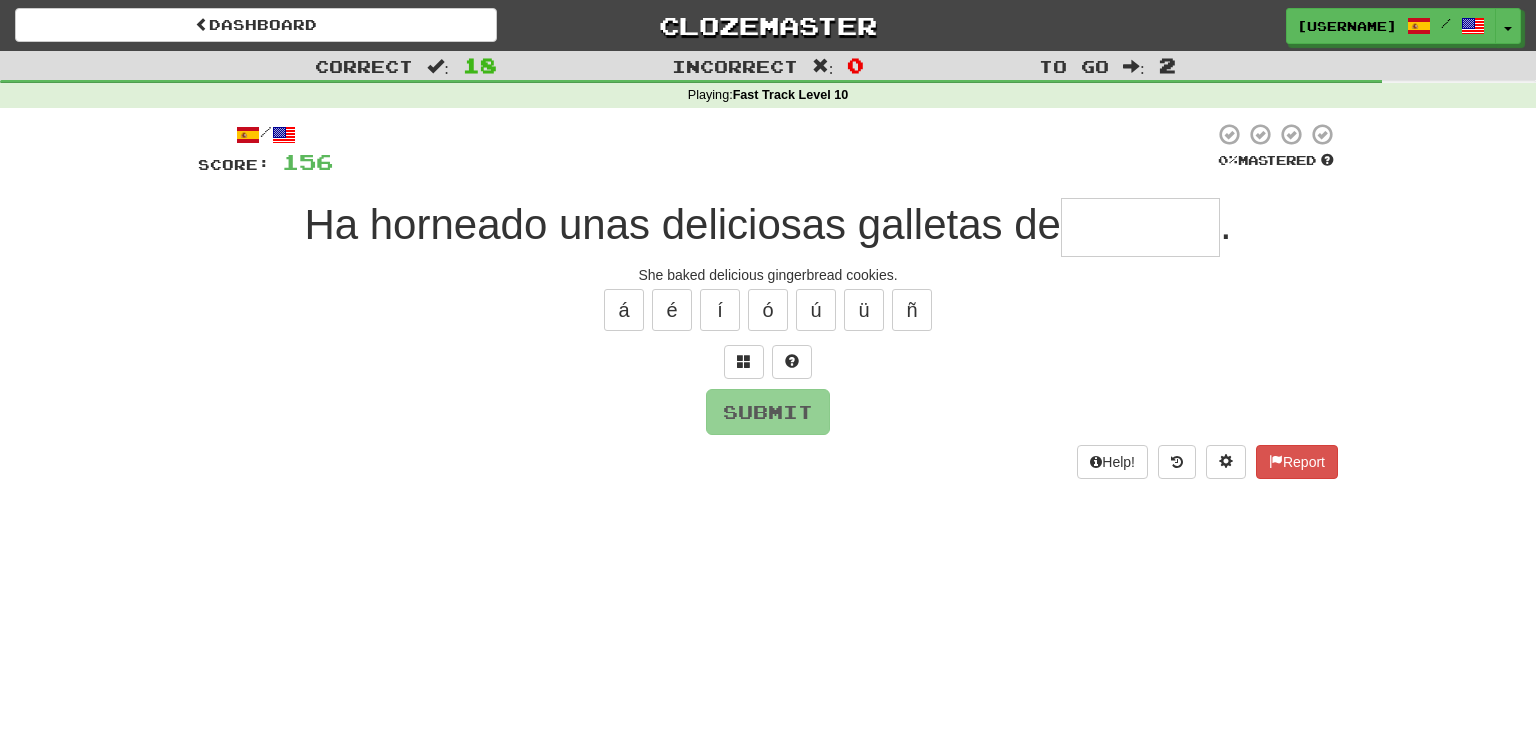 type on "*" 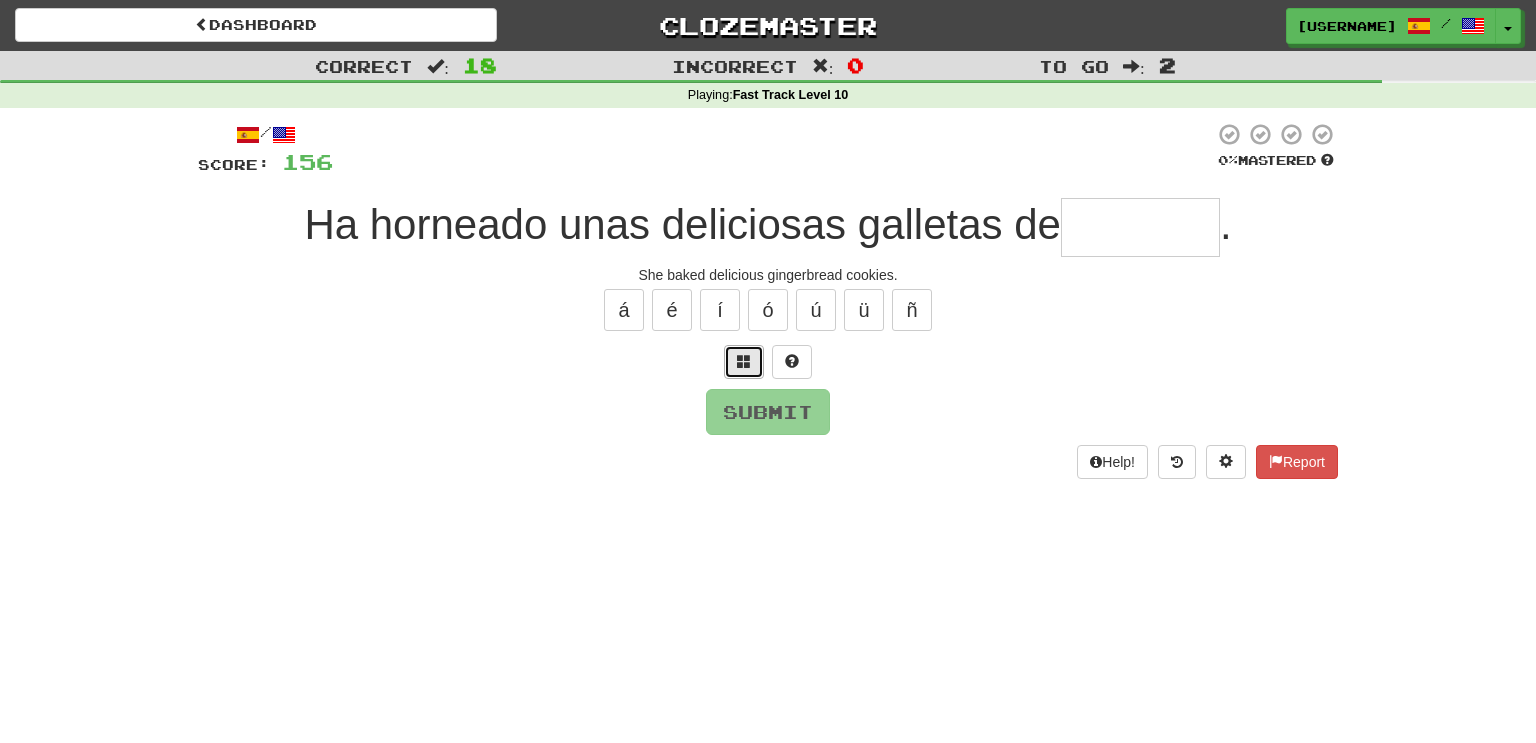click at bounding box center [744, 362] 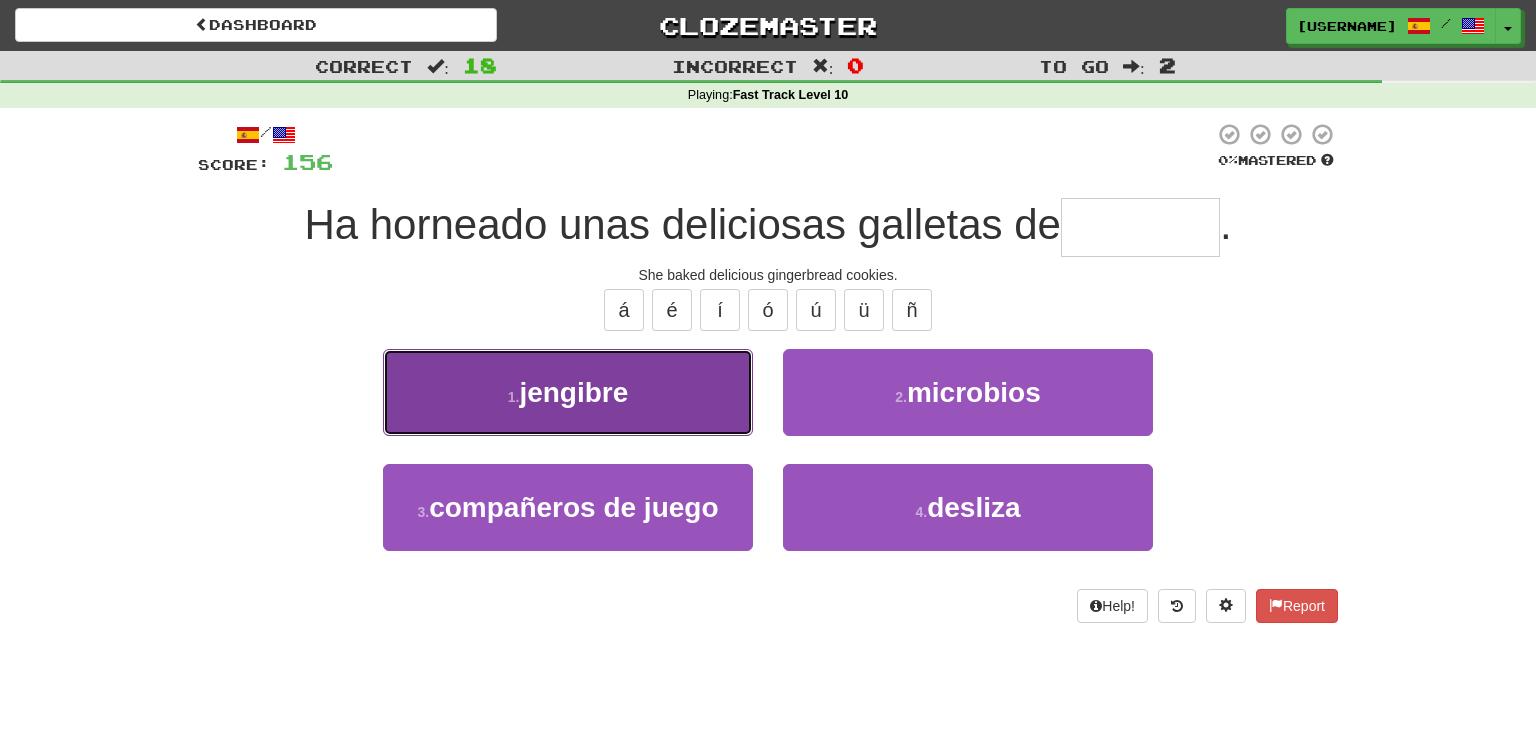 click on "1 .  jengibre" at bounding box center [568, 392] 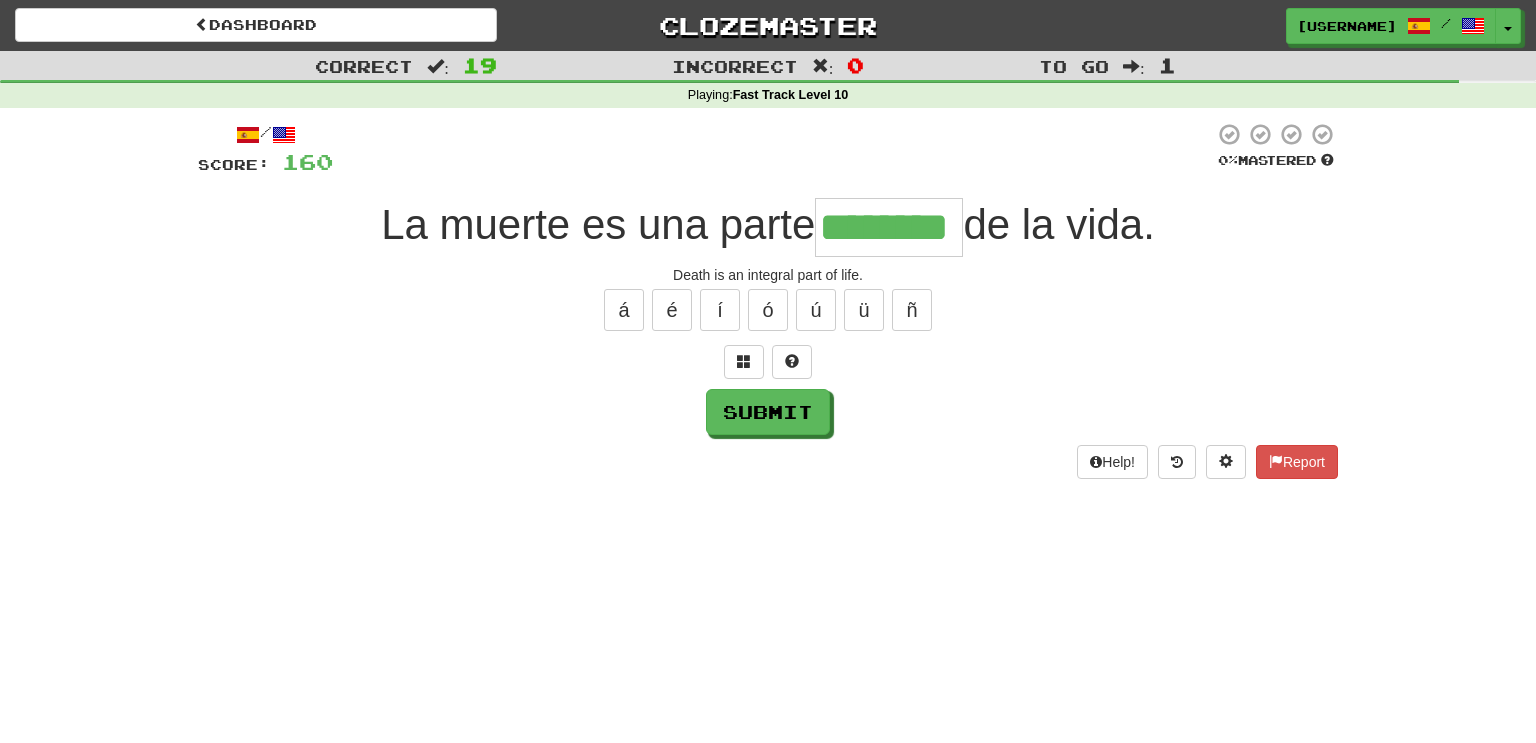 type on "********" 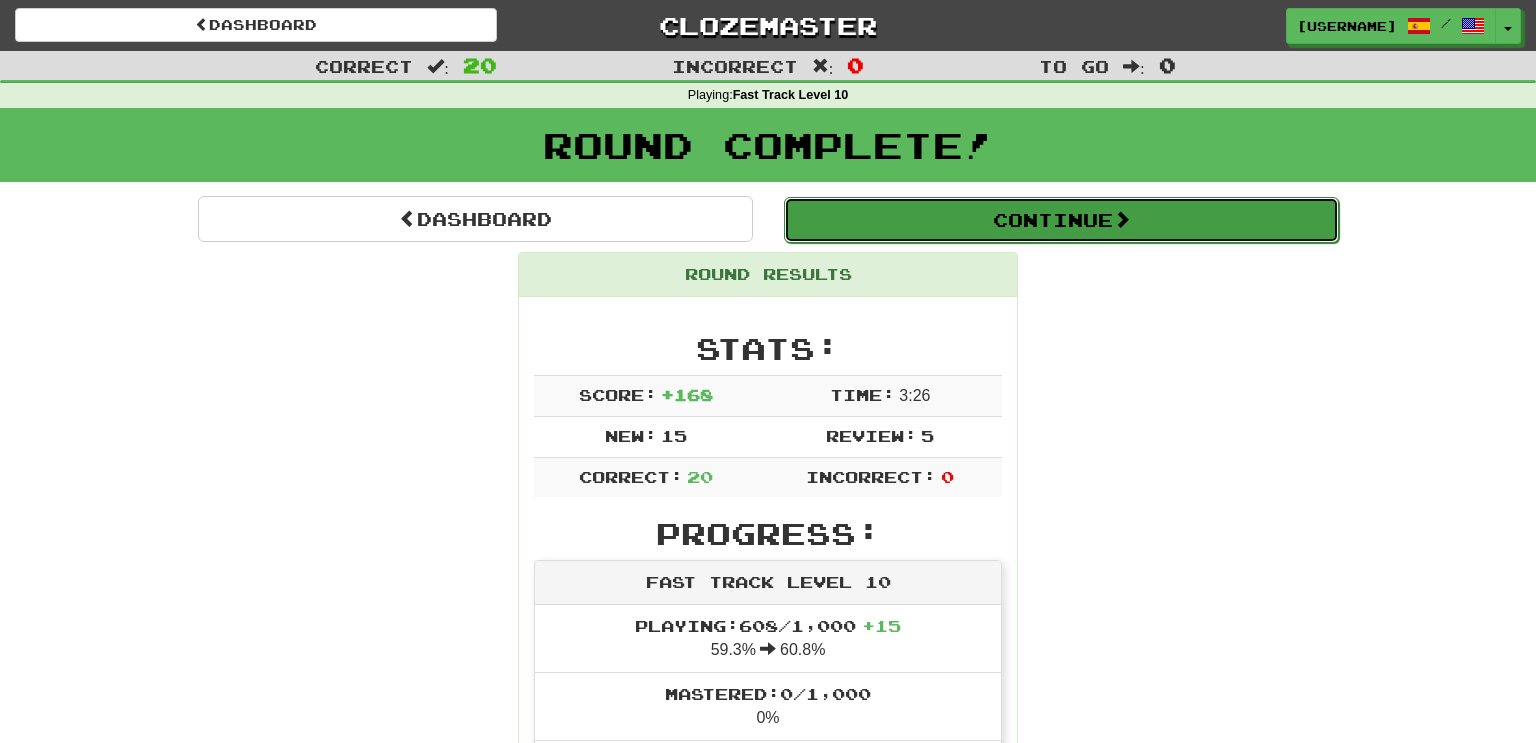click on "Continue" at bounding box center (1061, 220) 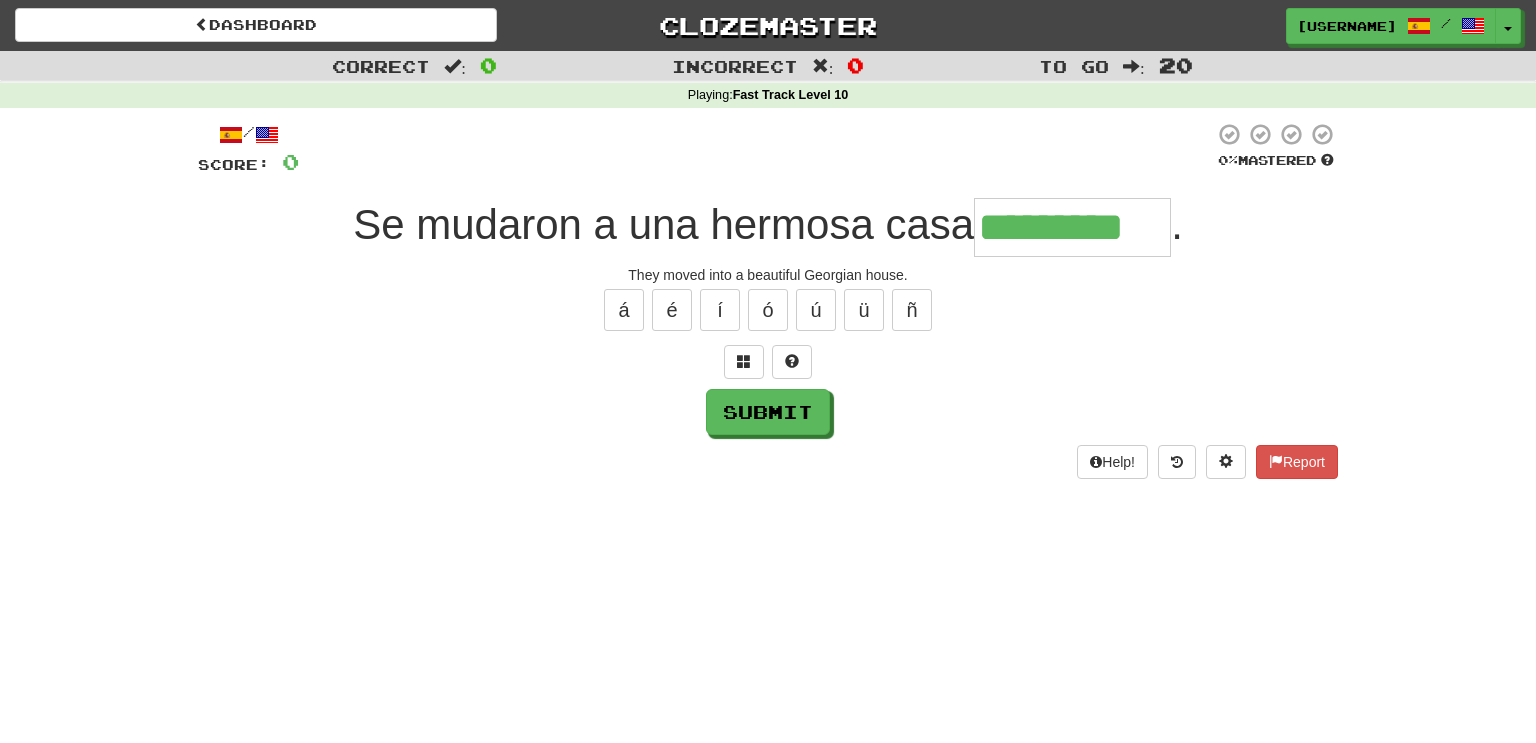 type on "*********" 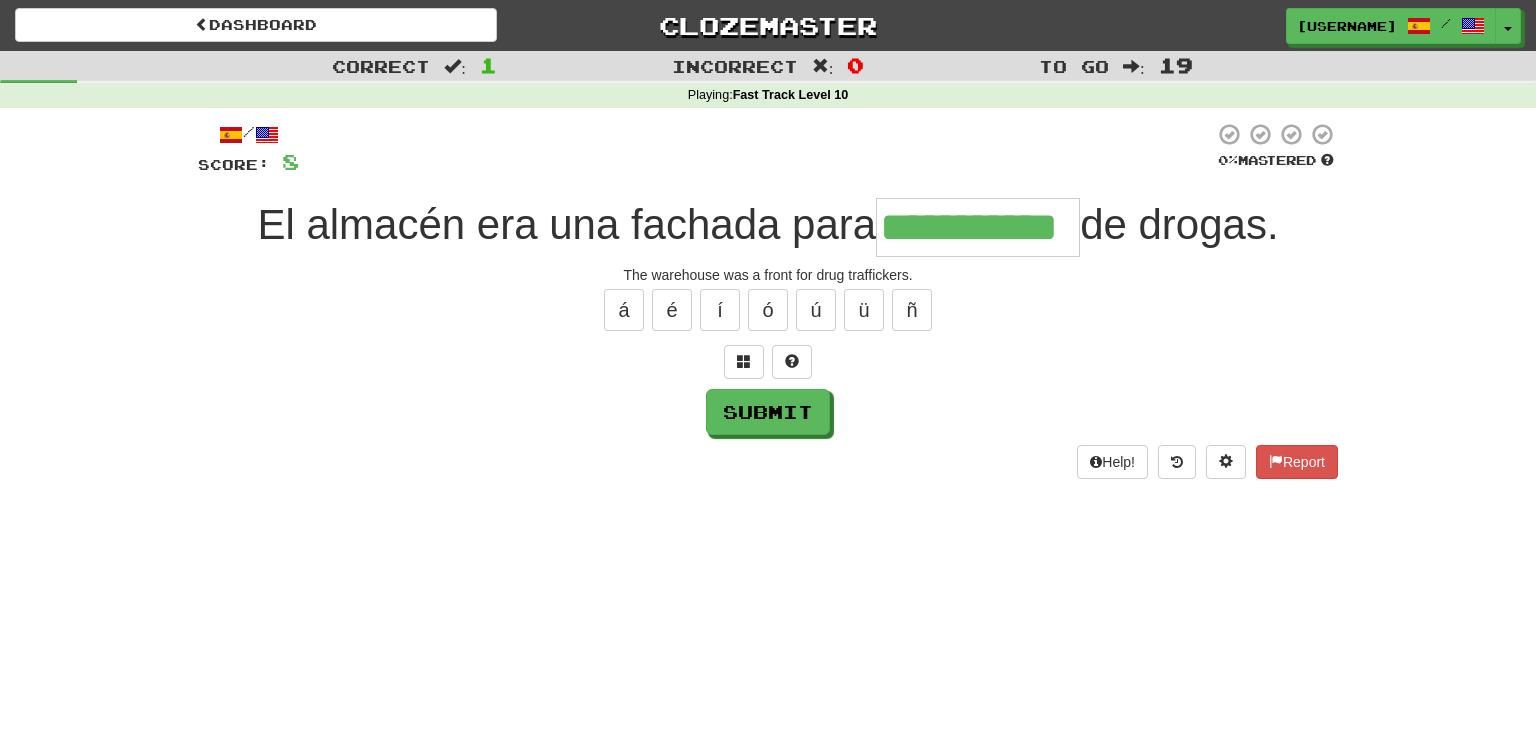 type on "**********" 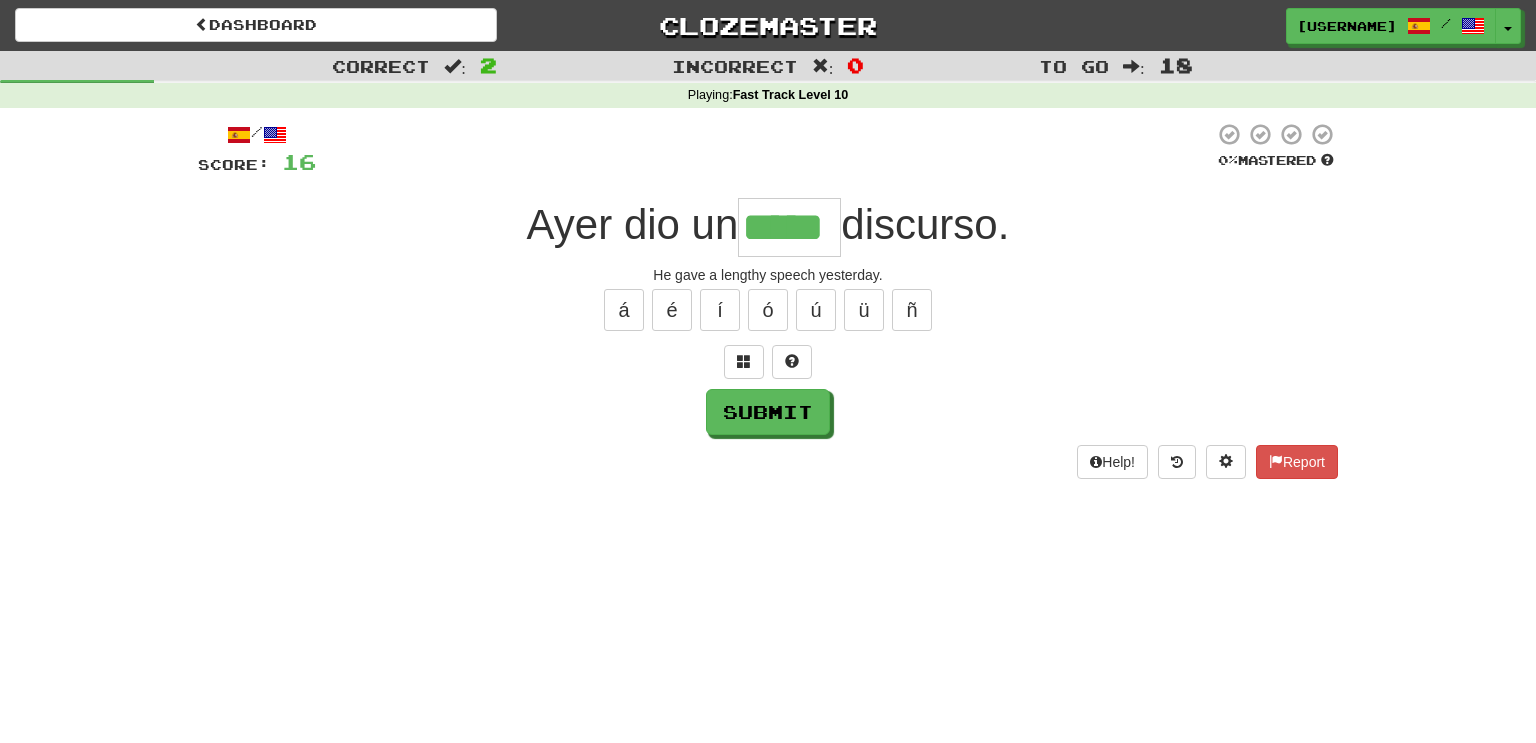 type on "*****" 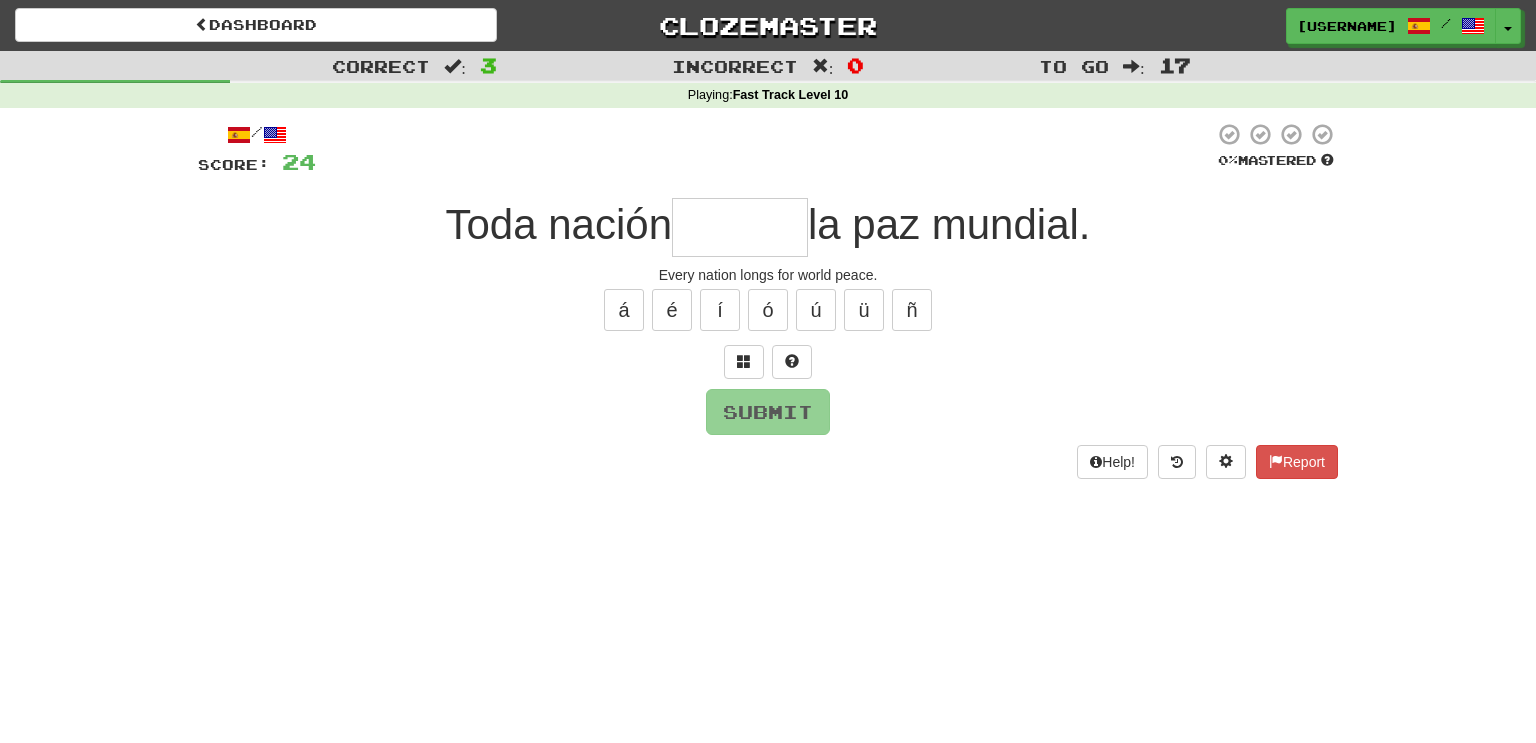 type on "*" 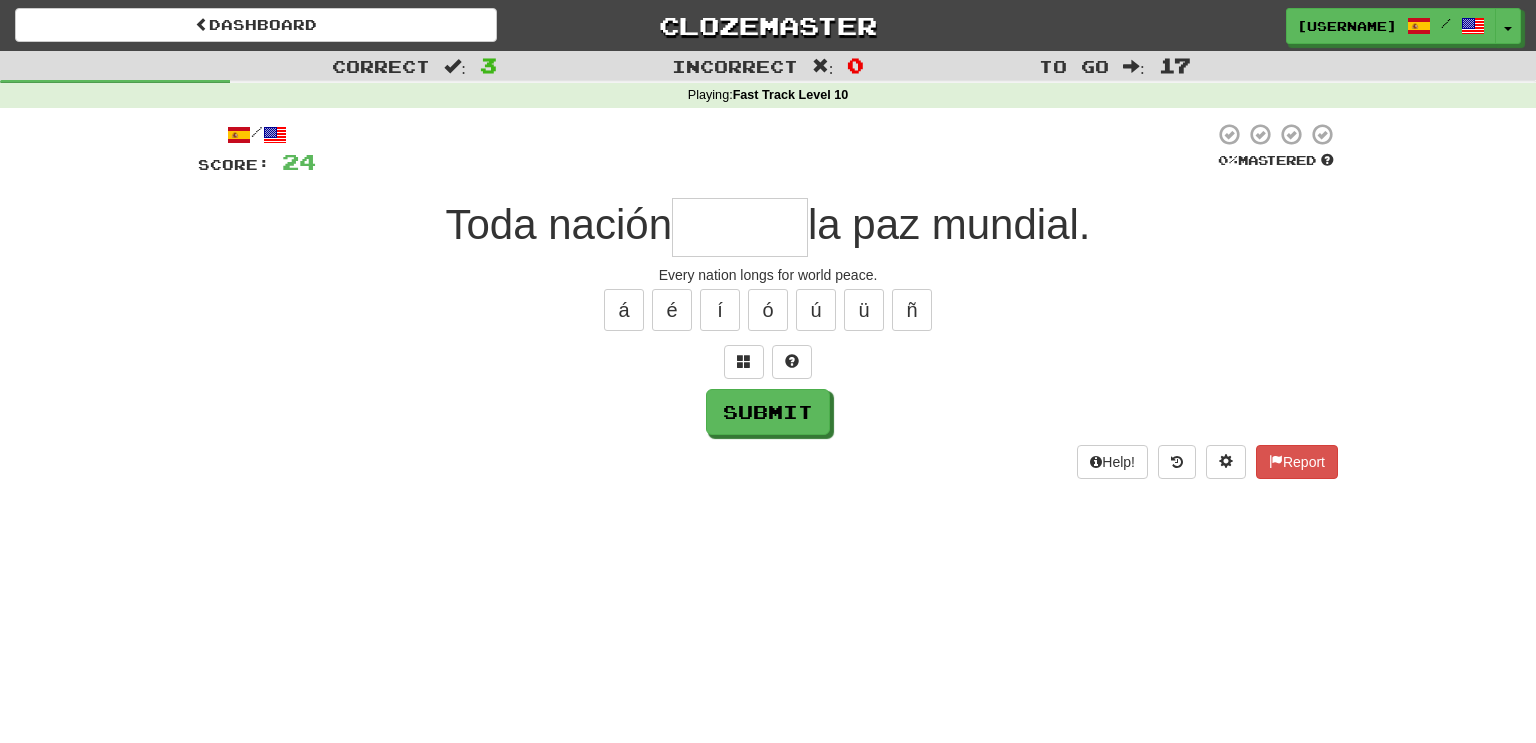 type on "*" 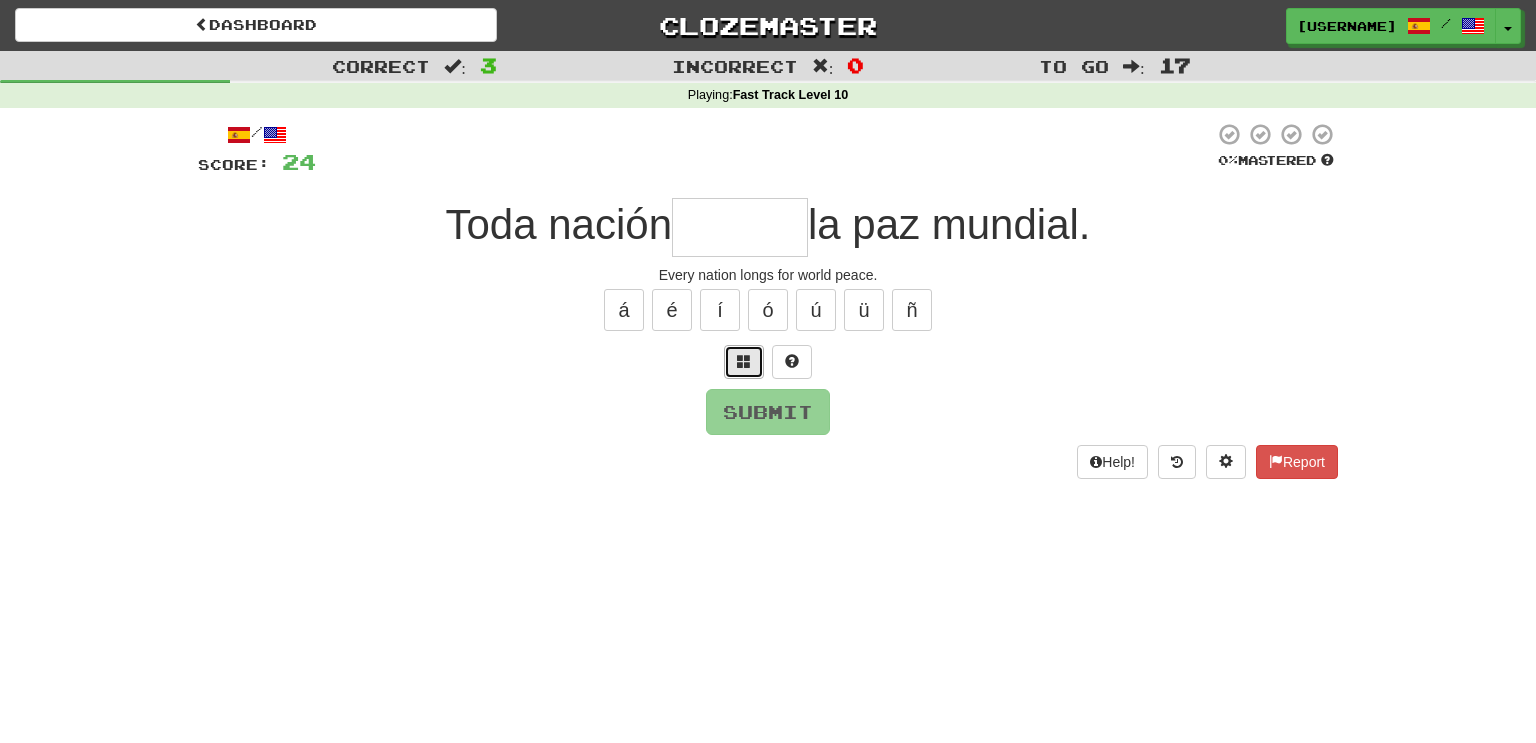 click at bounding box center (744, 361) 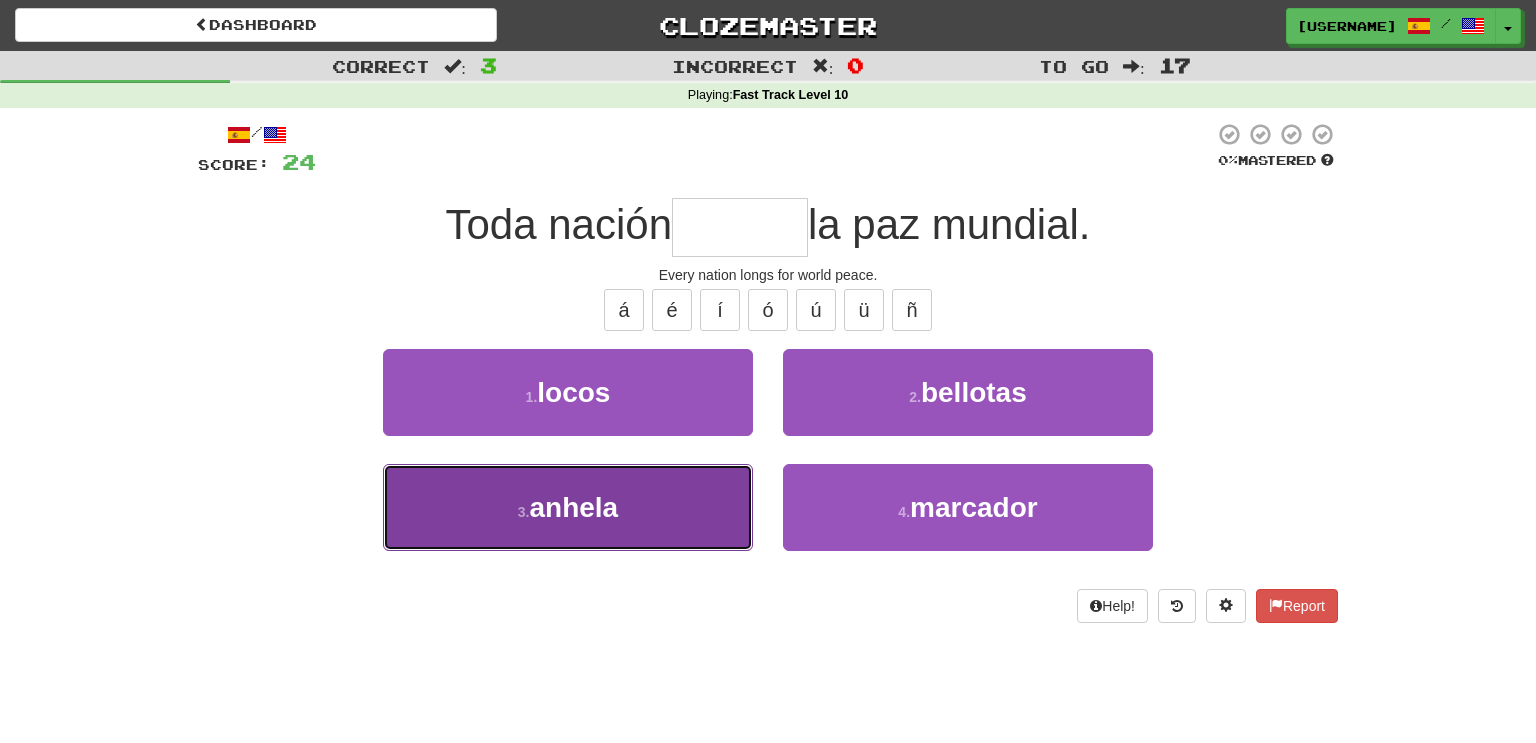 click on "3 .  anhela" at bounding box center [568, 507] 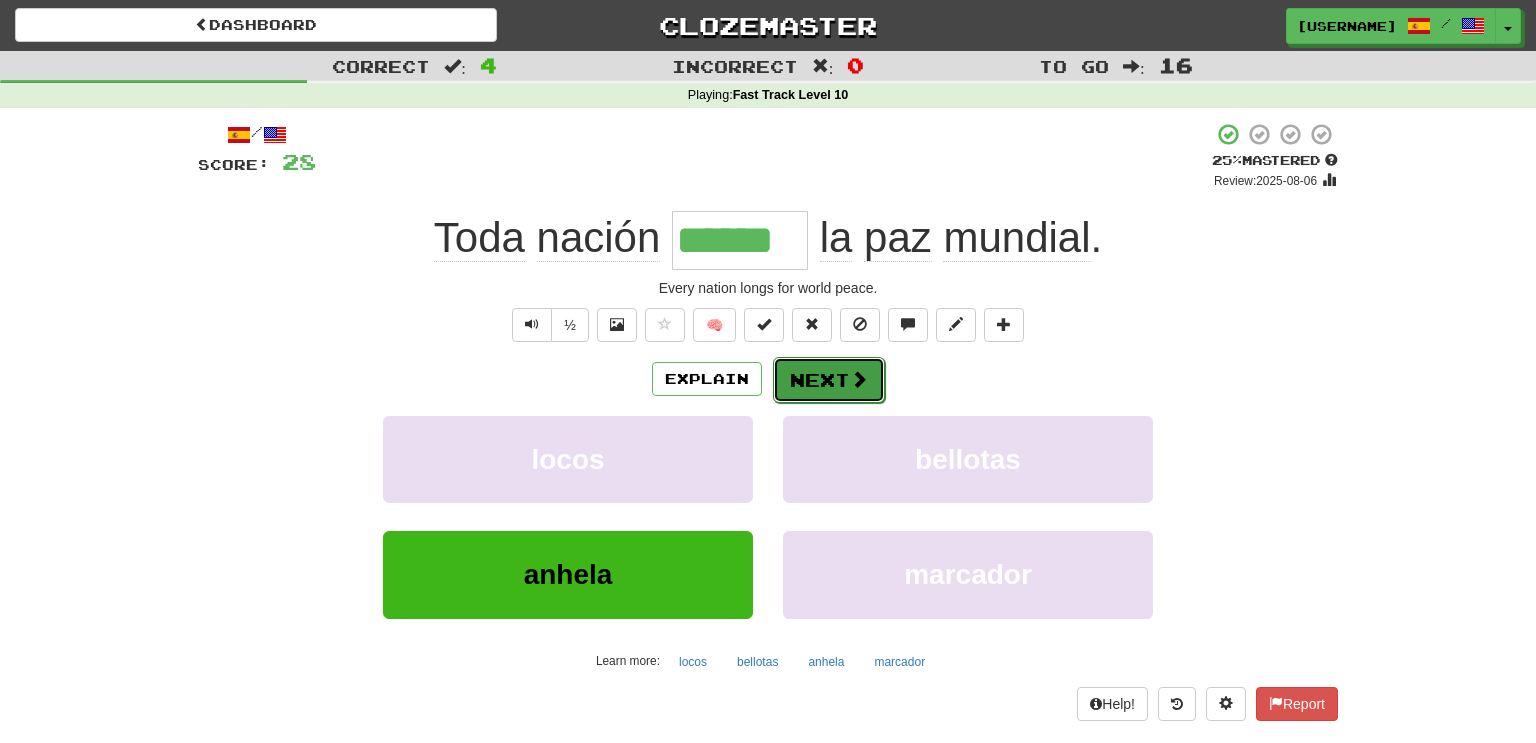 click at bounding box center [859, 379] 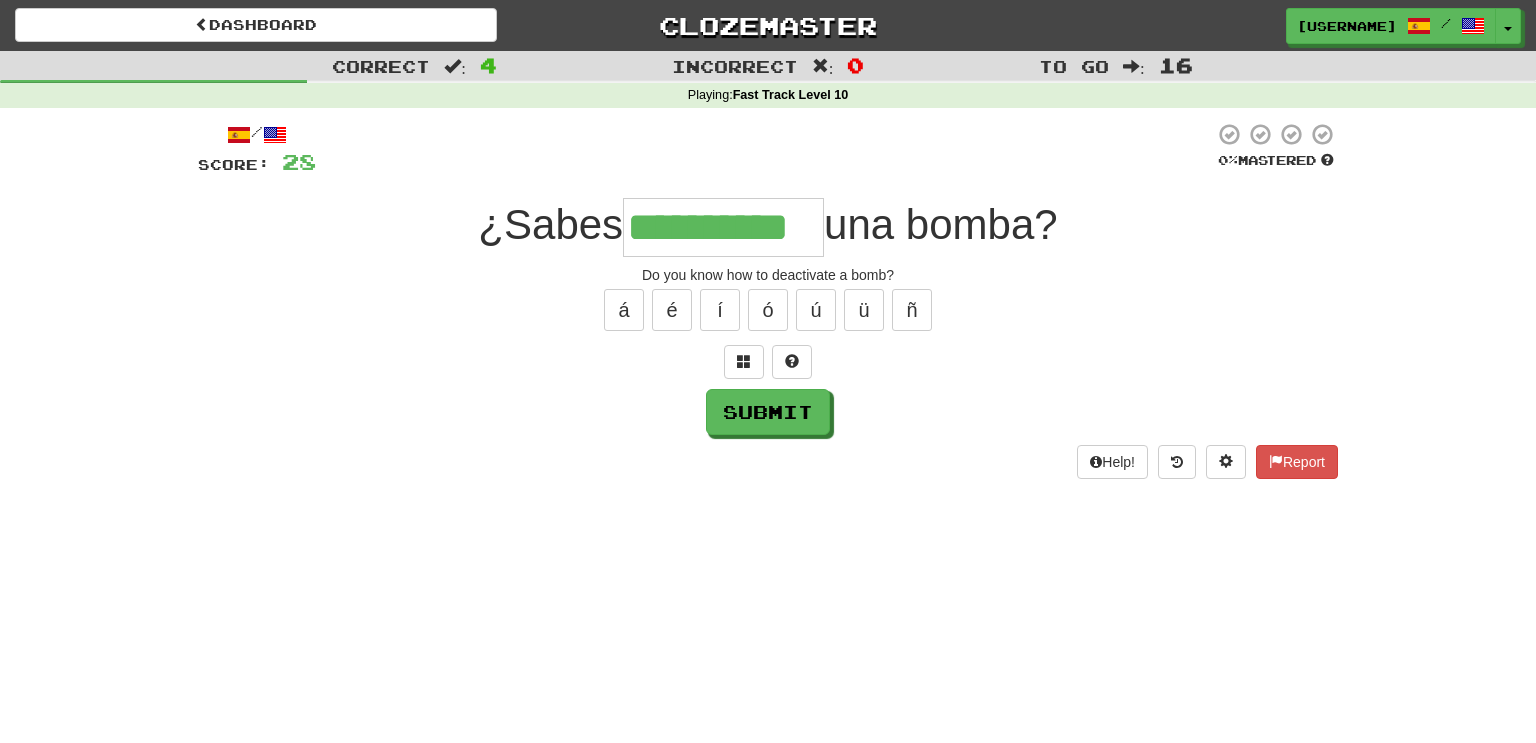 type on "**********" 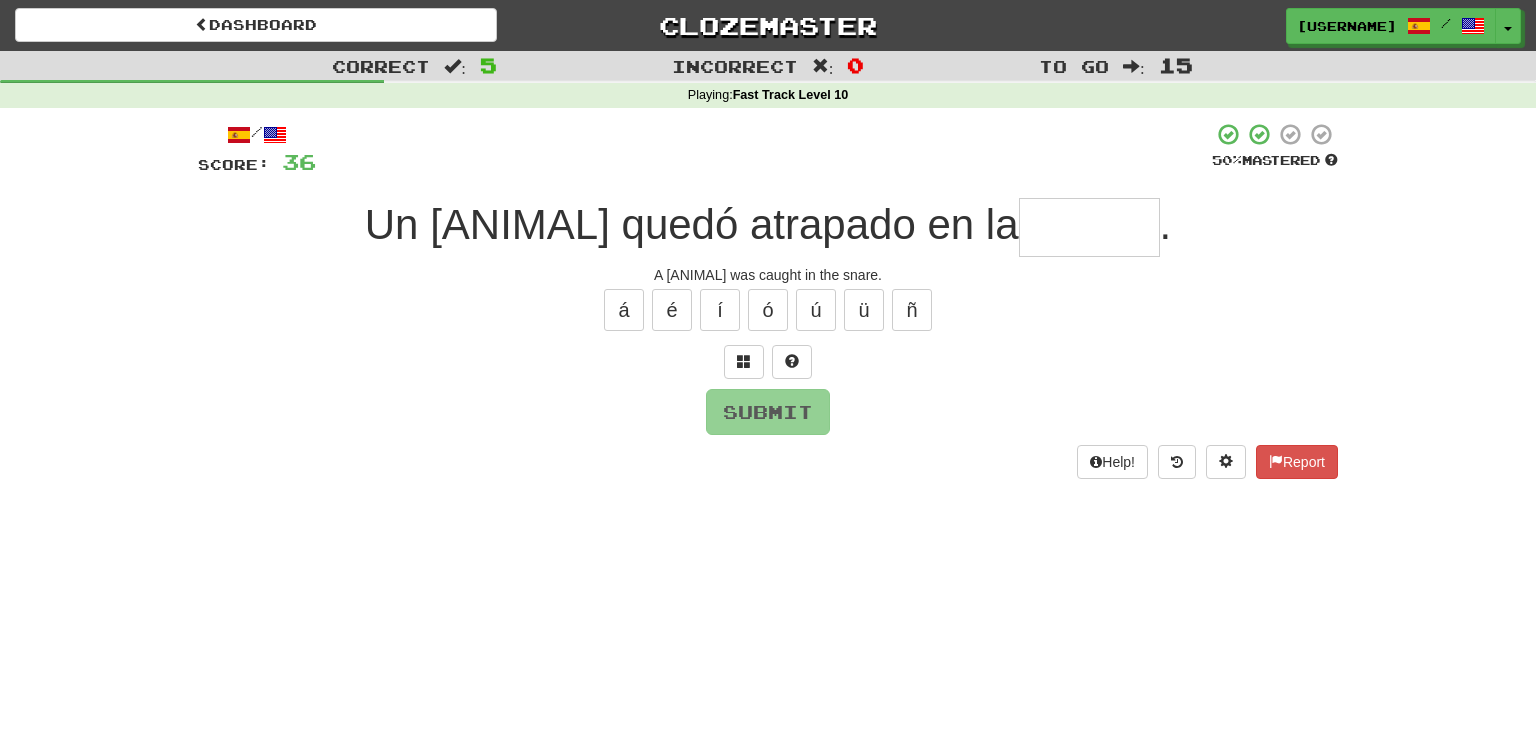 type on "*" 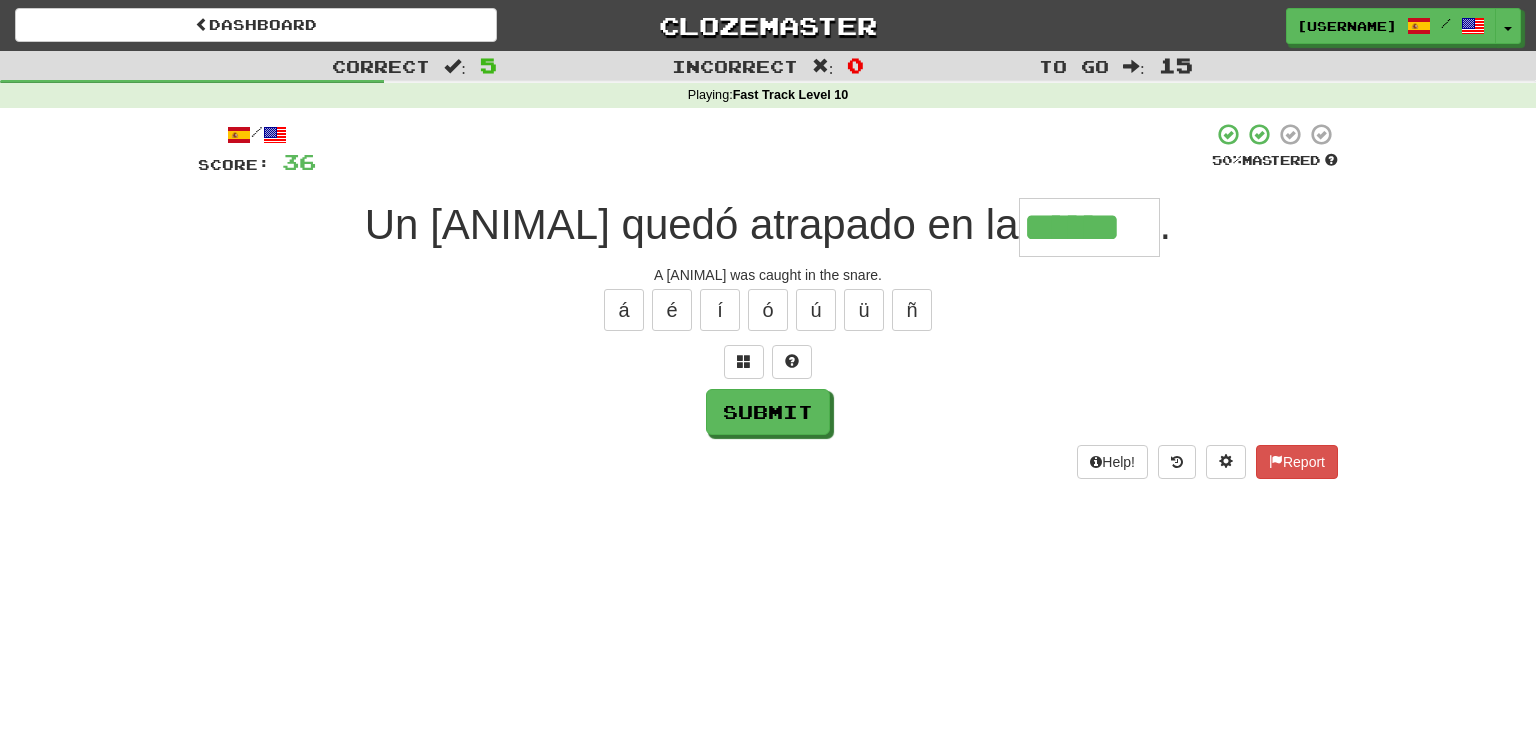 type on "******" 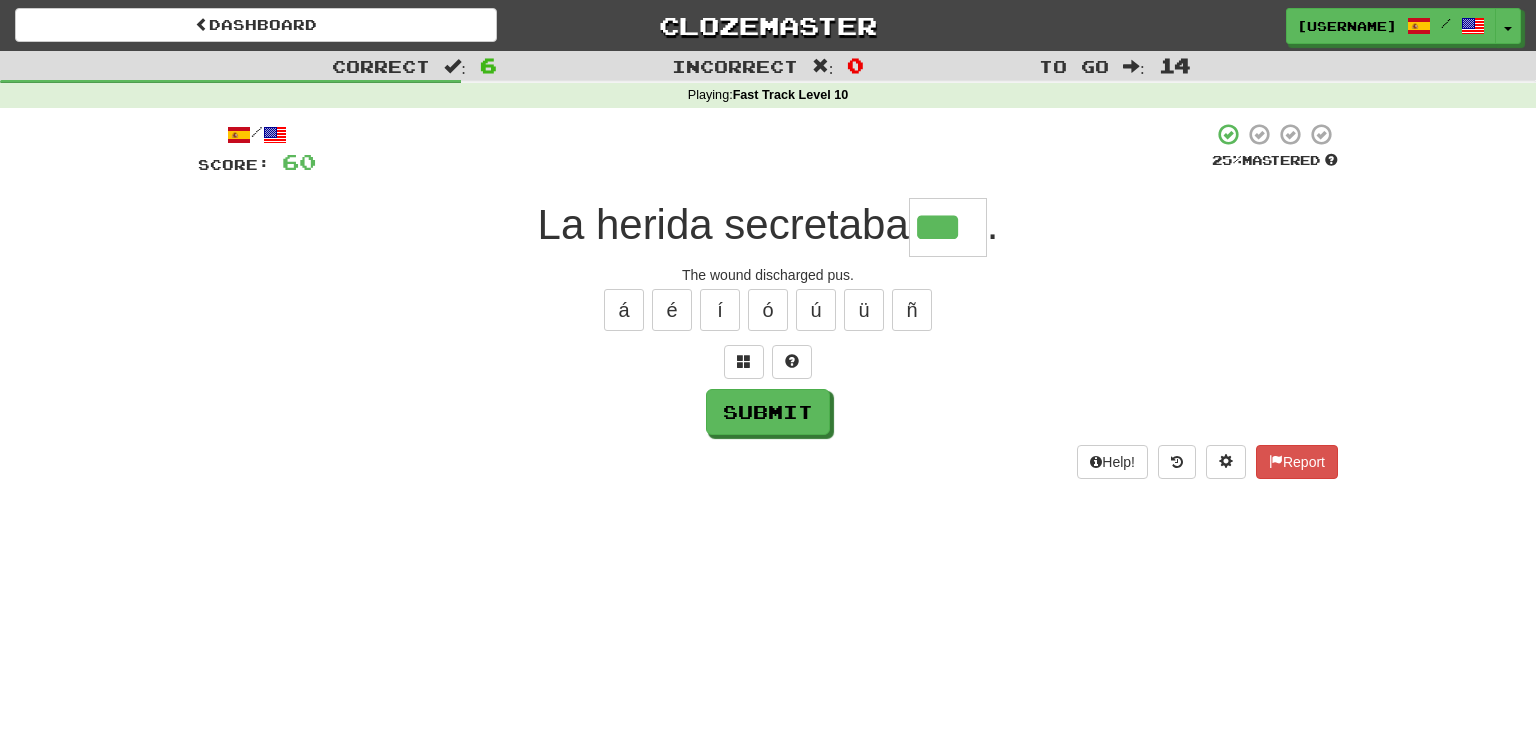 type on "***" 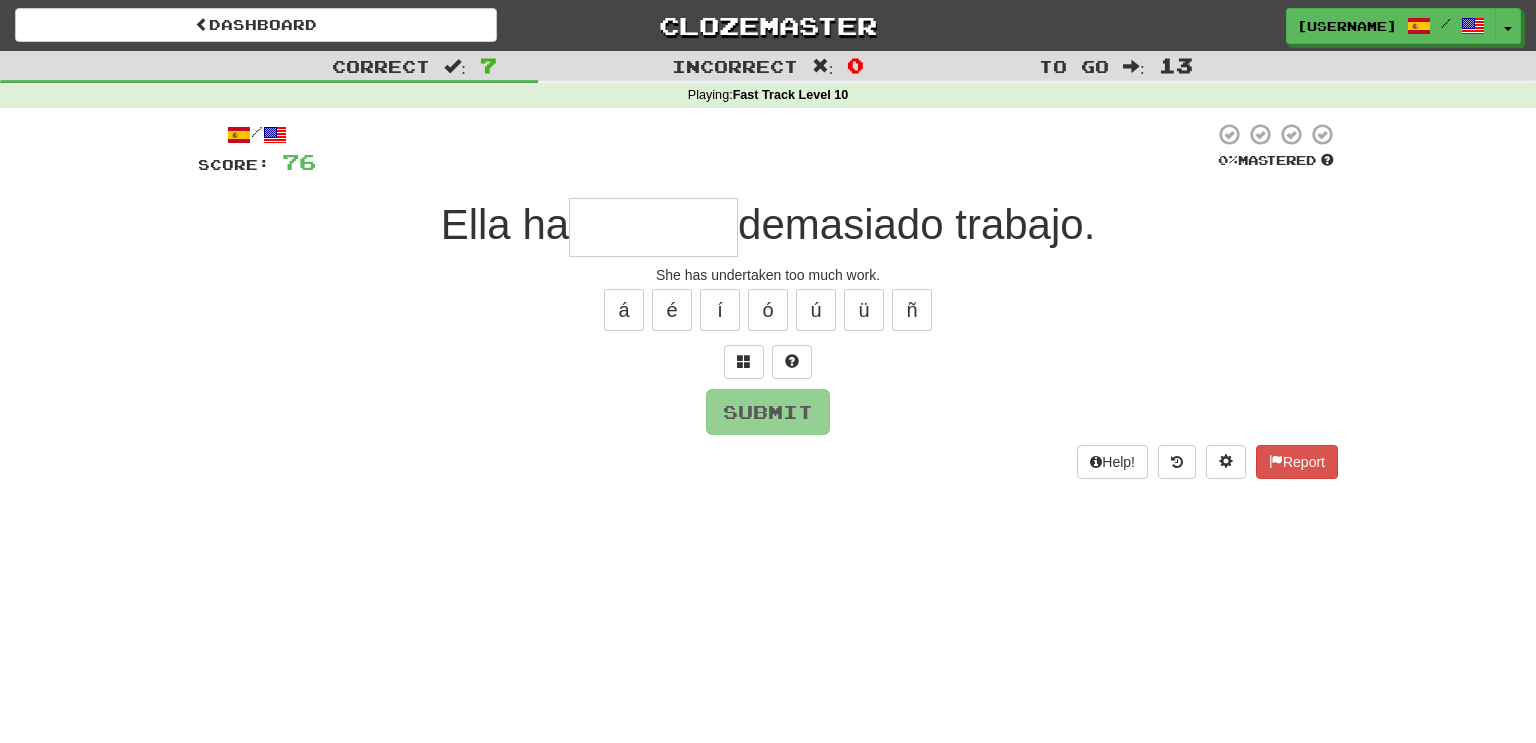type on "*" 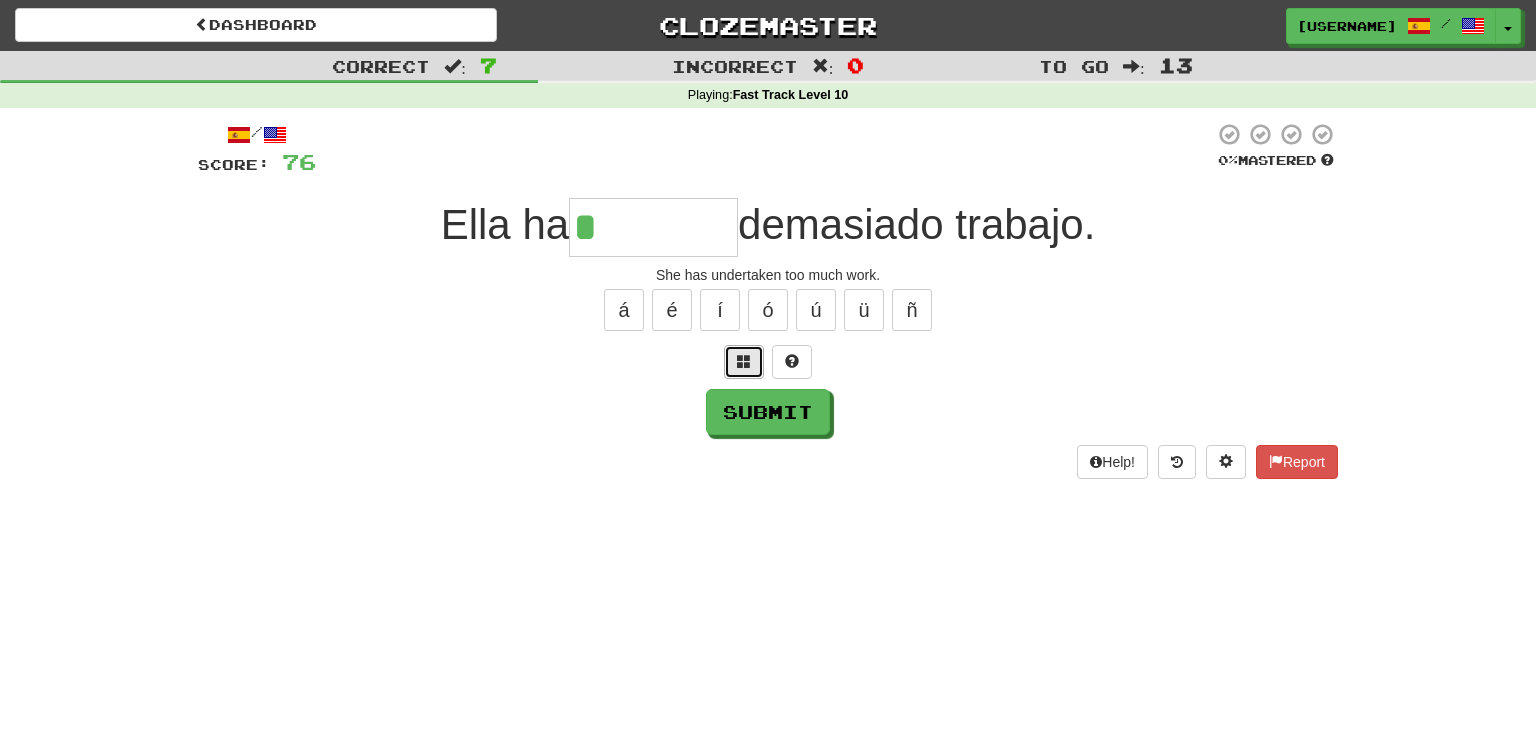 click at bounding box center [744, 362] 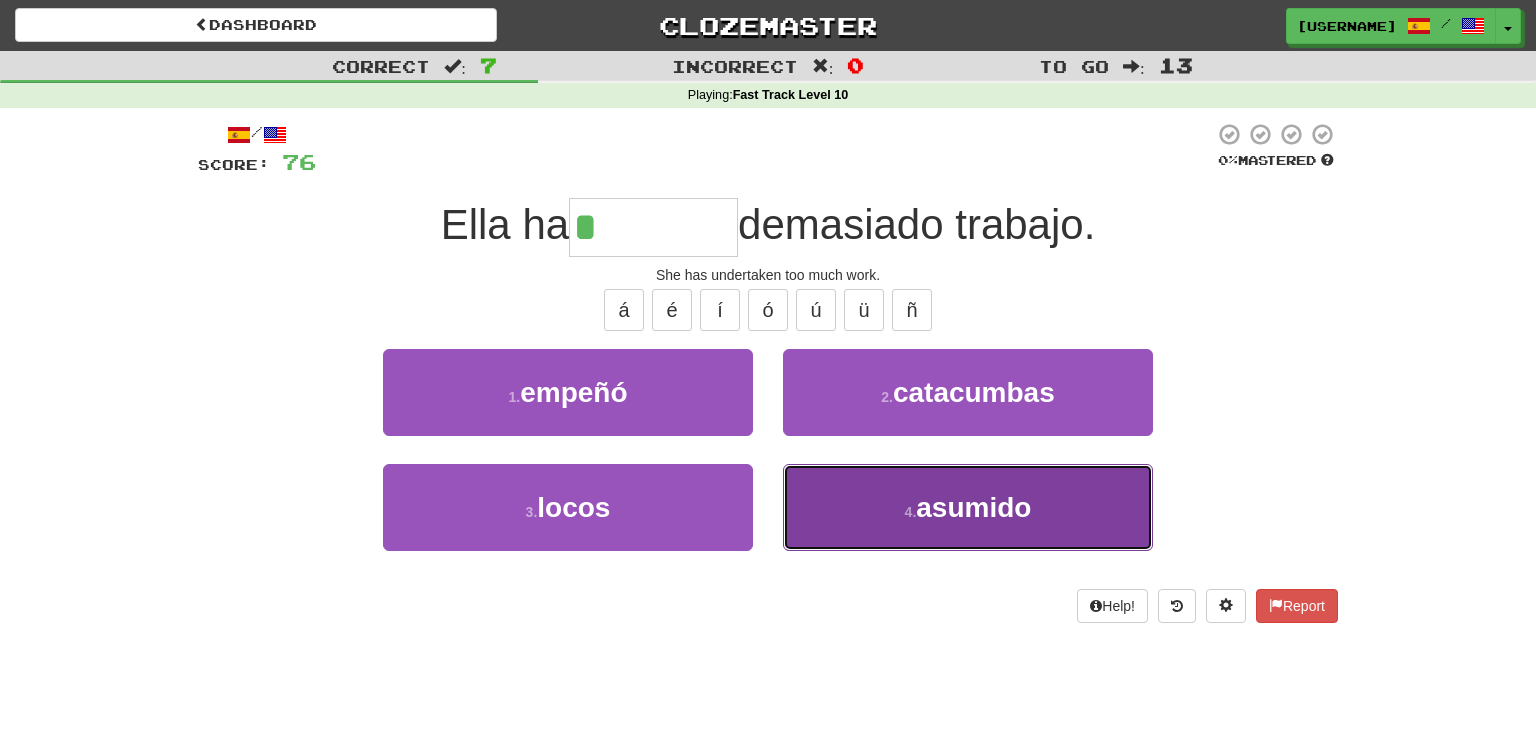 click on "4 .  asumido" at bounding box center (968, 507) 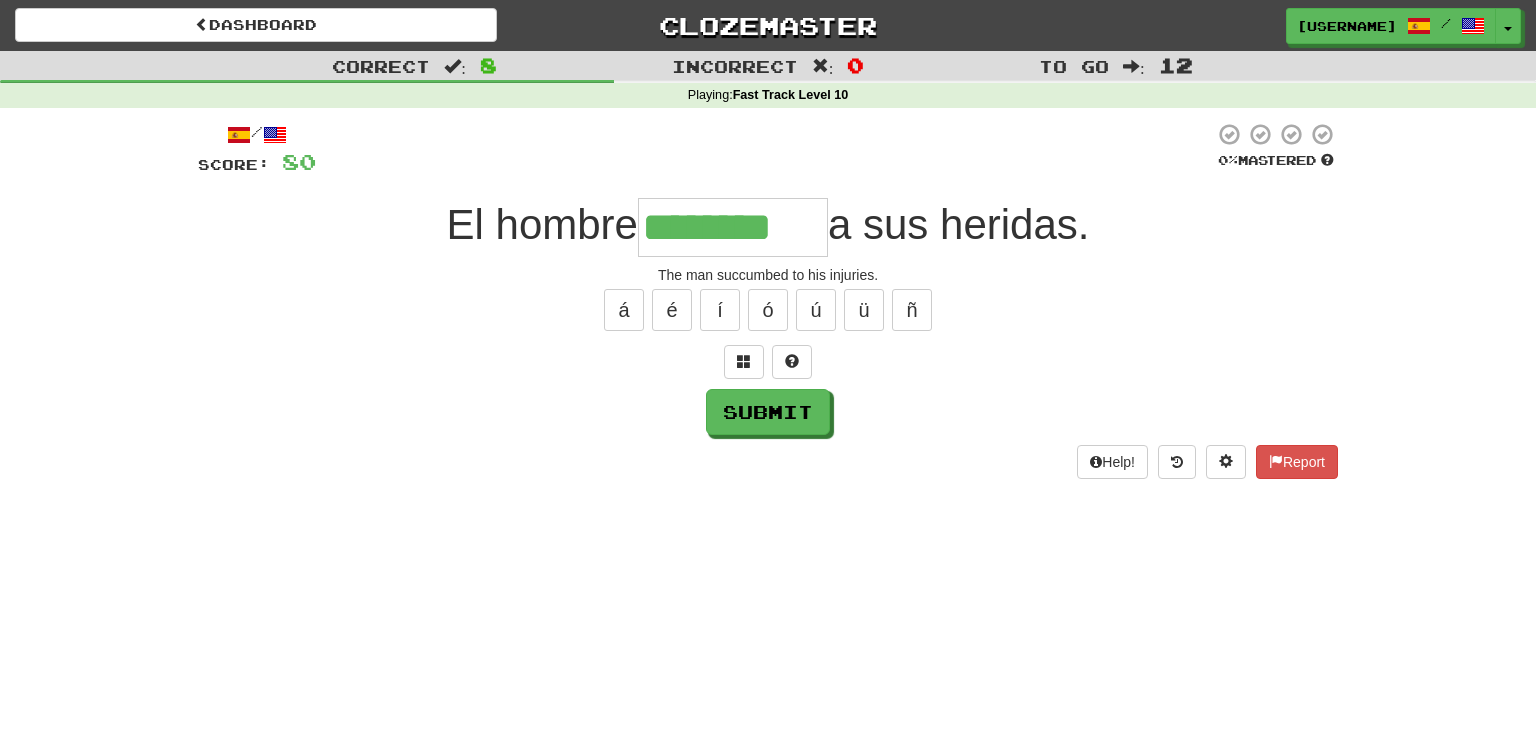 type on "********" 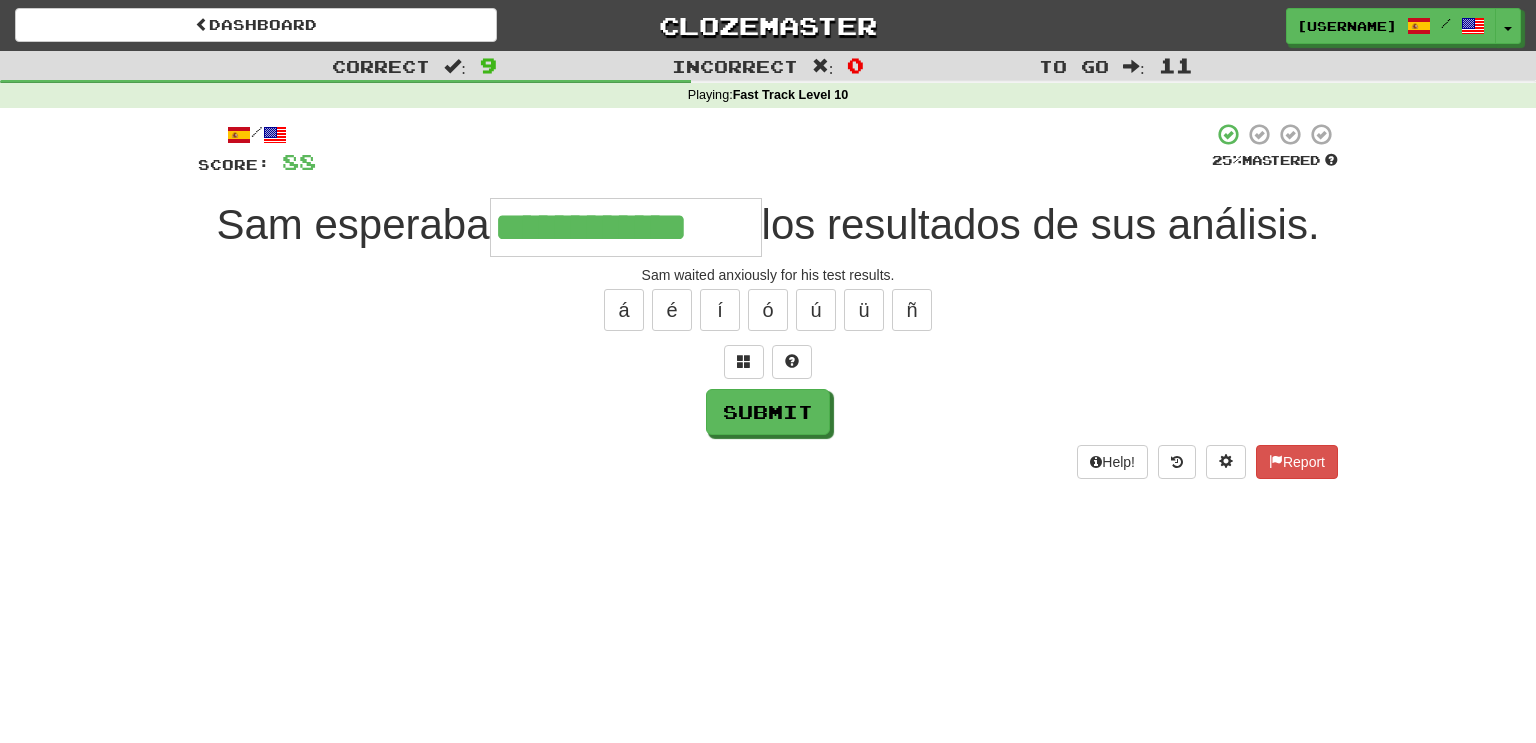 type on "**********" 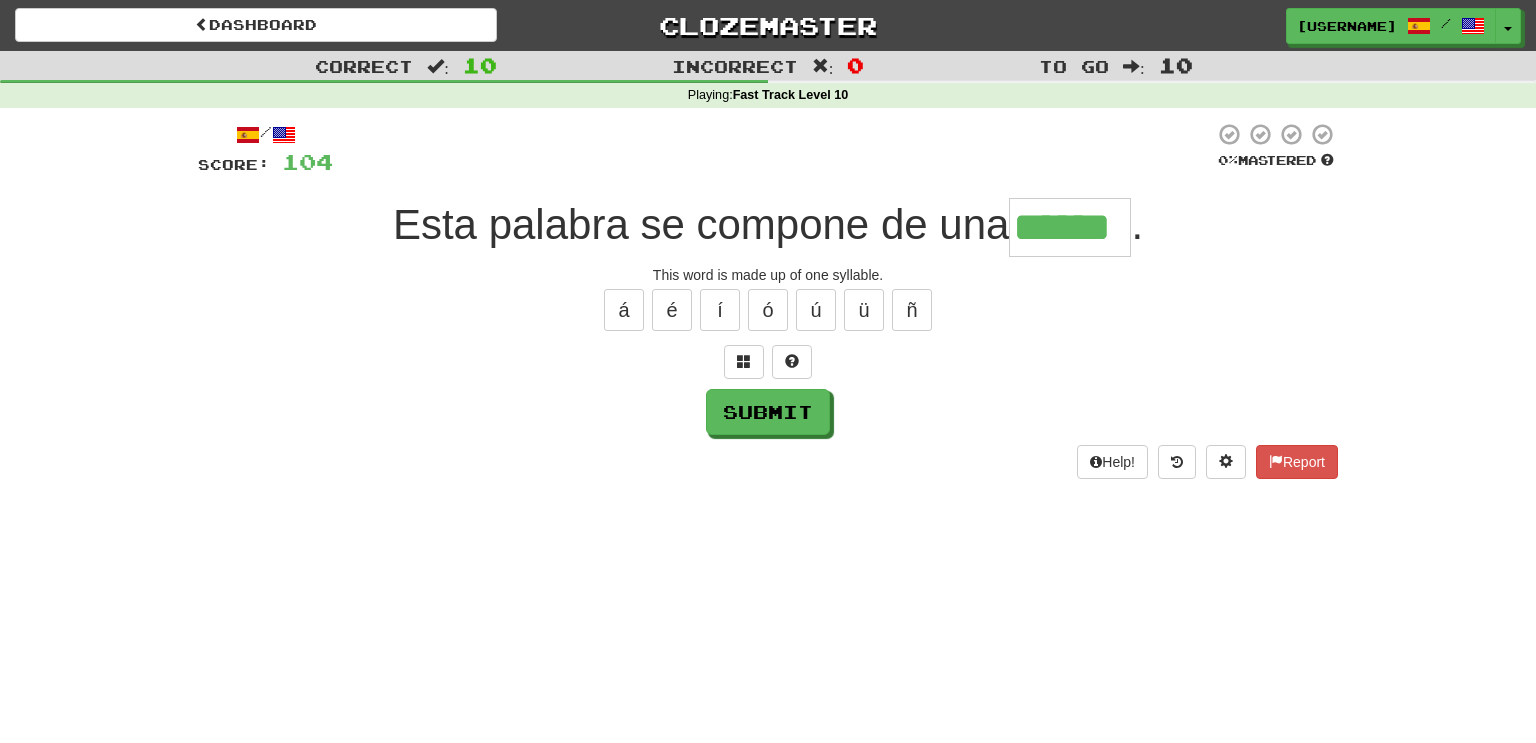 type on "******" 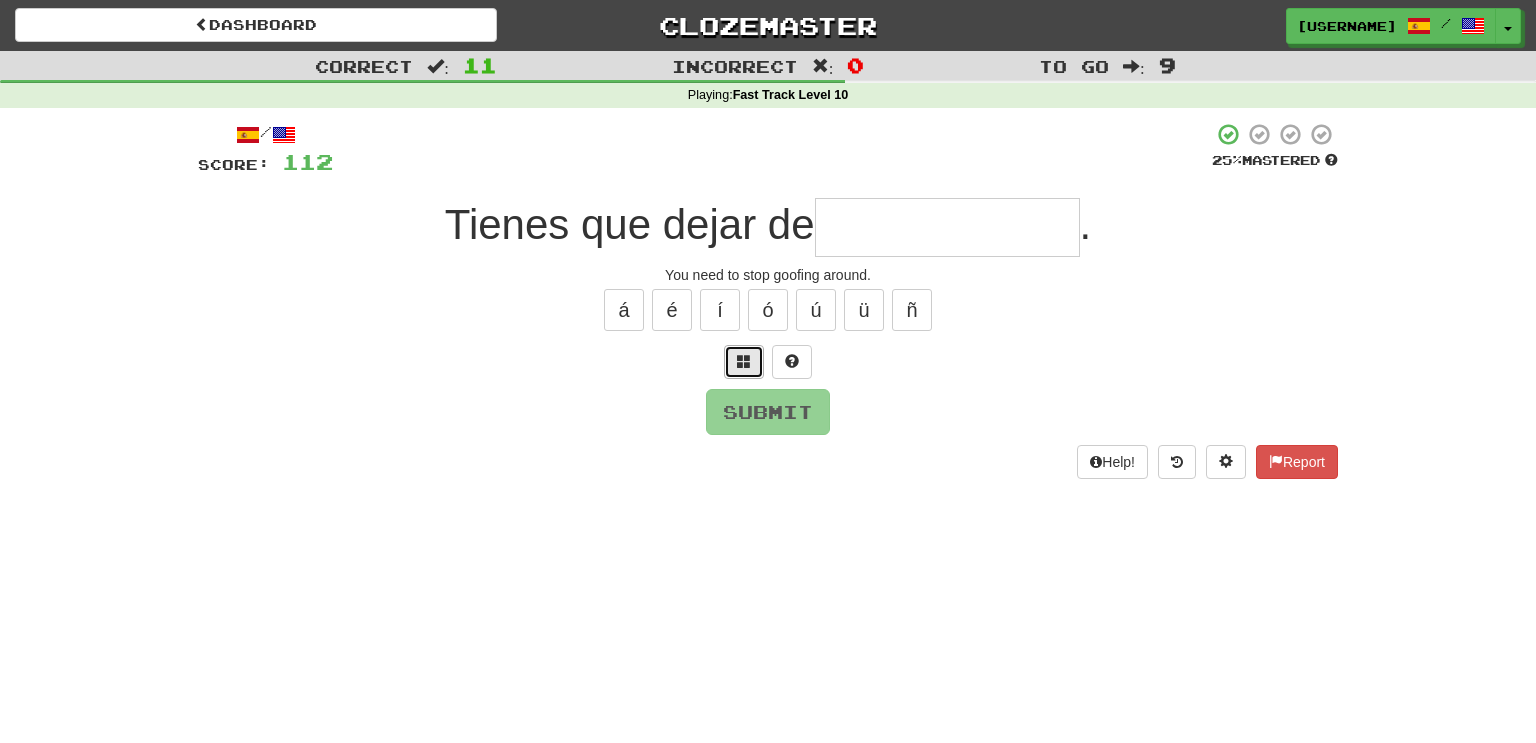 click at bounding box center (744, 361) 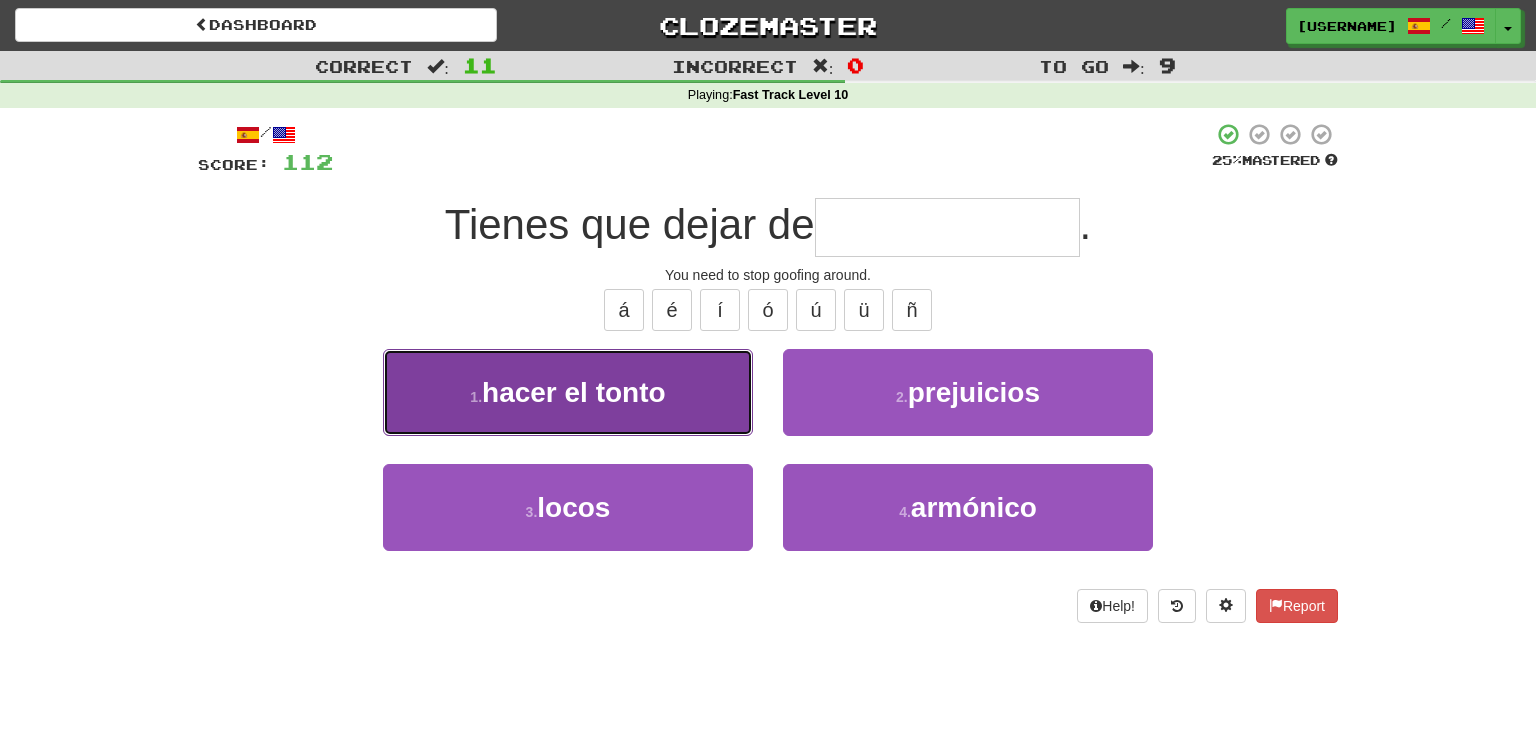 click on "hacer el tonto" at bounding box center (574, 392) 